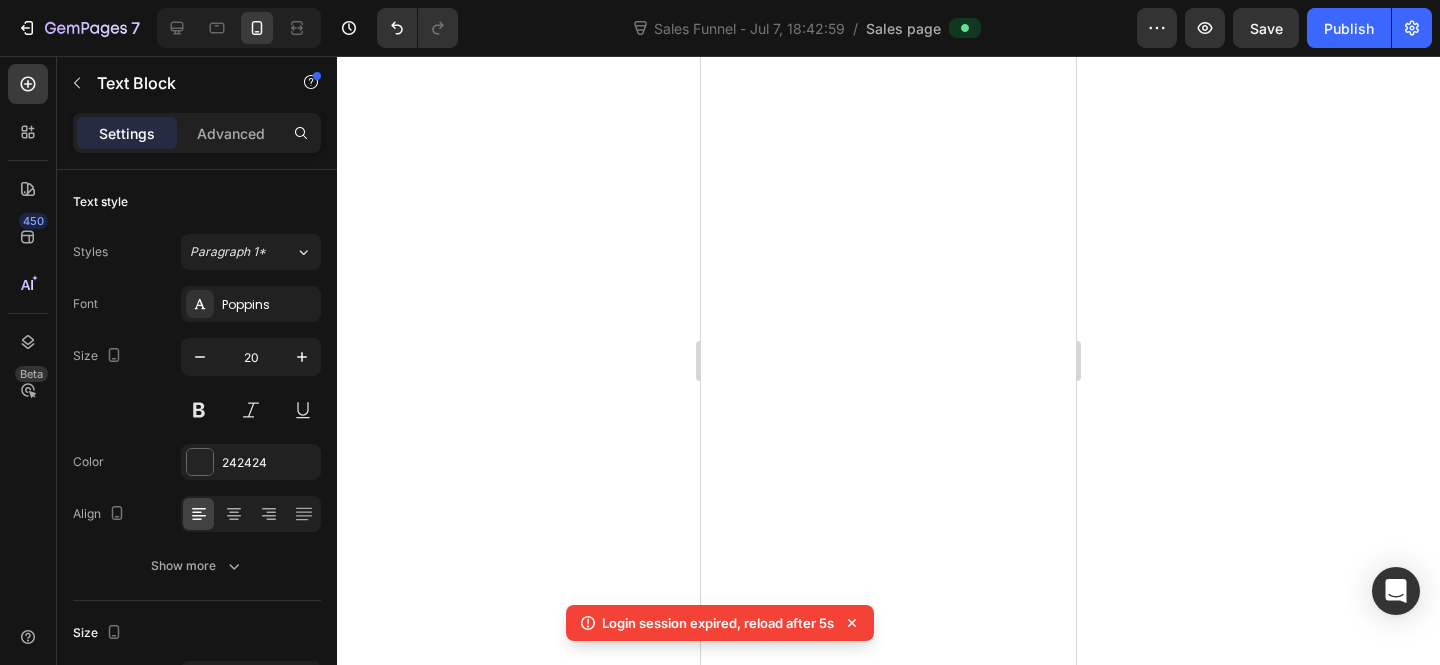 scroll, scrollTop: 0, scrollLeft: 0, axis: both 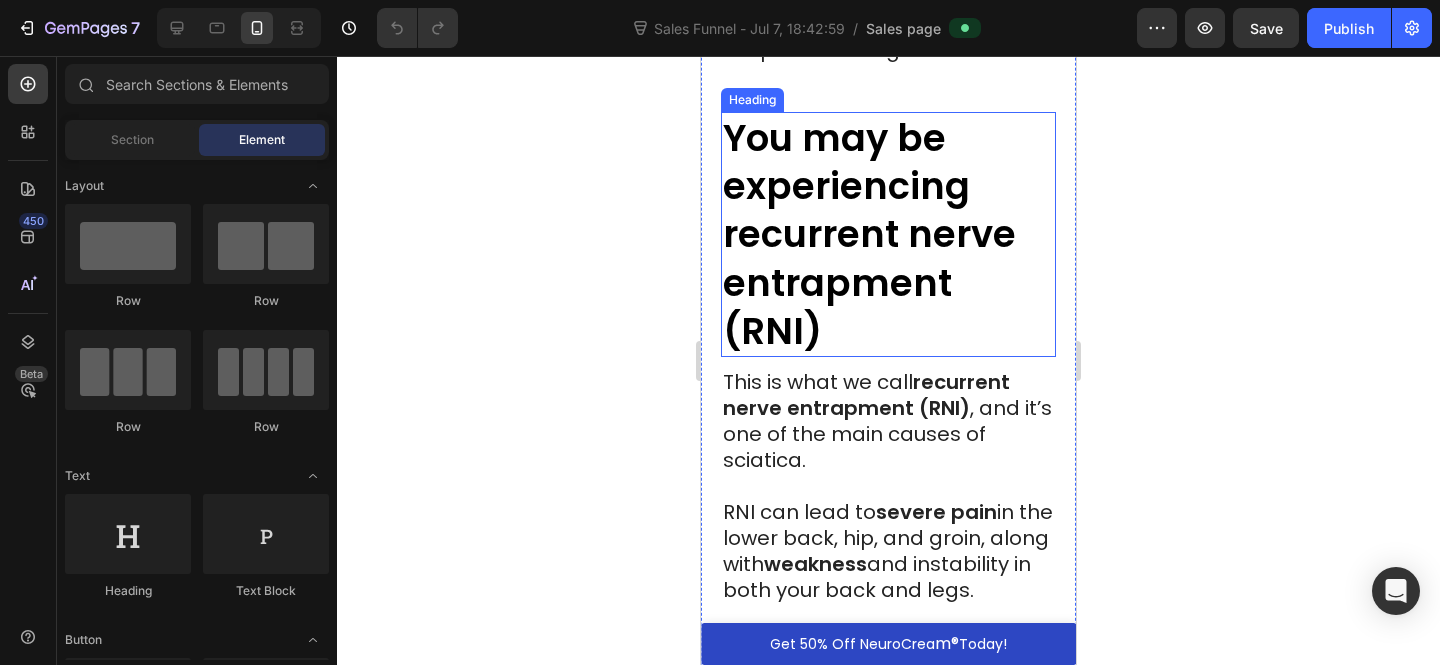 click on "You may be experiencing recurrent nerve entrapment (RNI)" at bounding box center [888, 234] 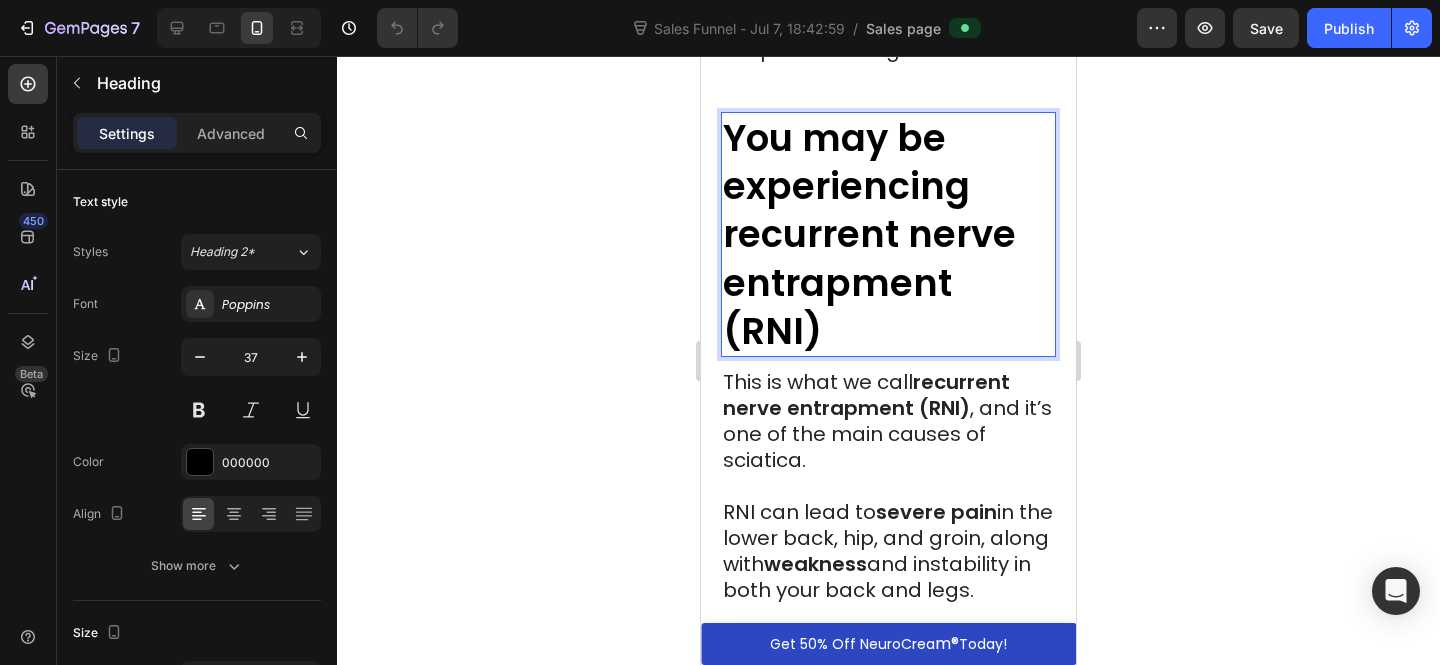click on "You may be experiencing recurrent nerve entrapment (RNI)" at bounding box center [869, 234] 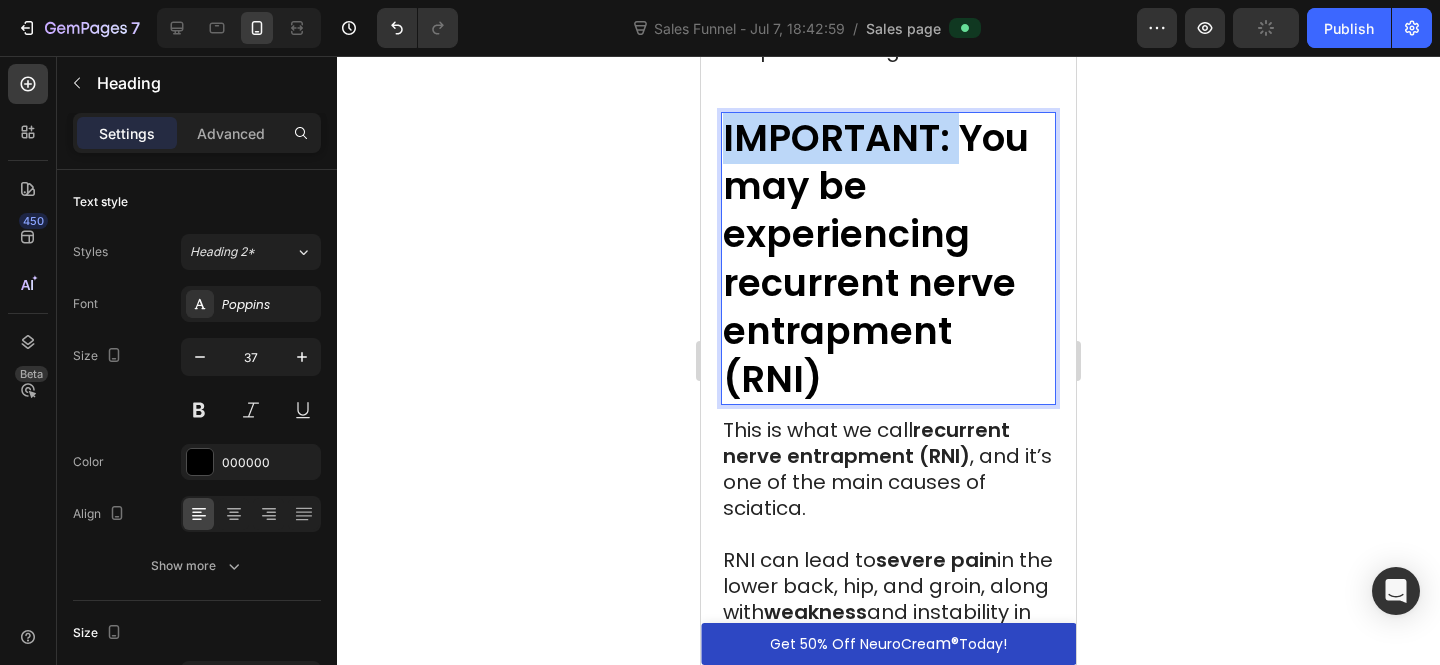 drag, startPoint x: 962, startPoint y: 176, endPoint x: 727, endPoint y: 171, distance: 235.05319 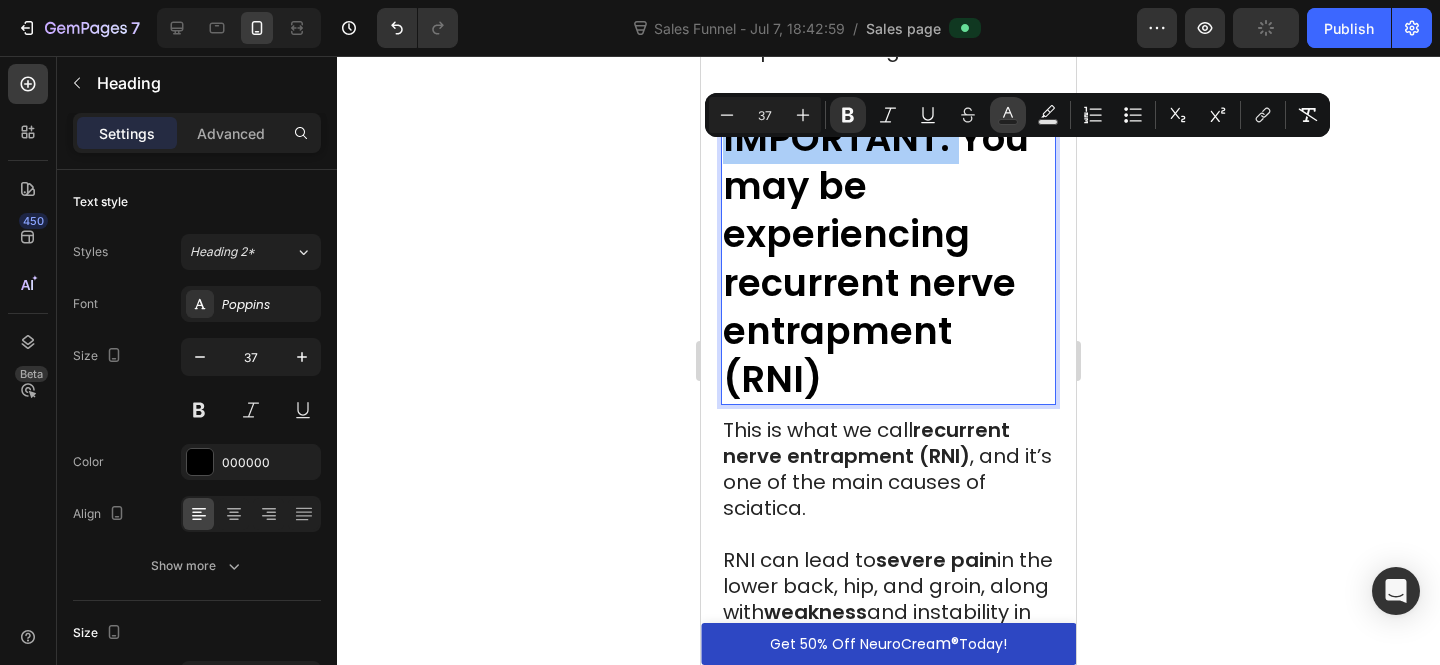 click 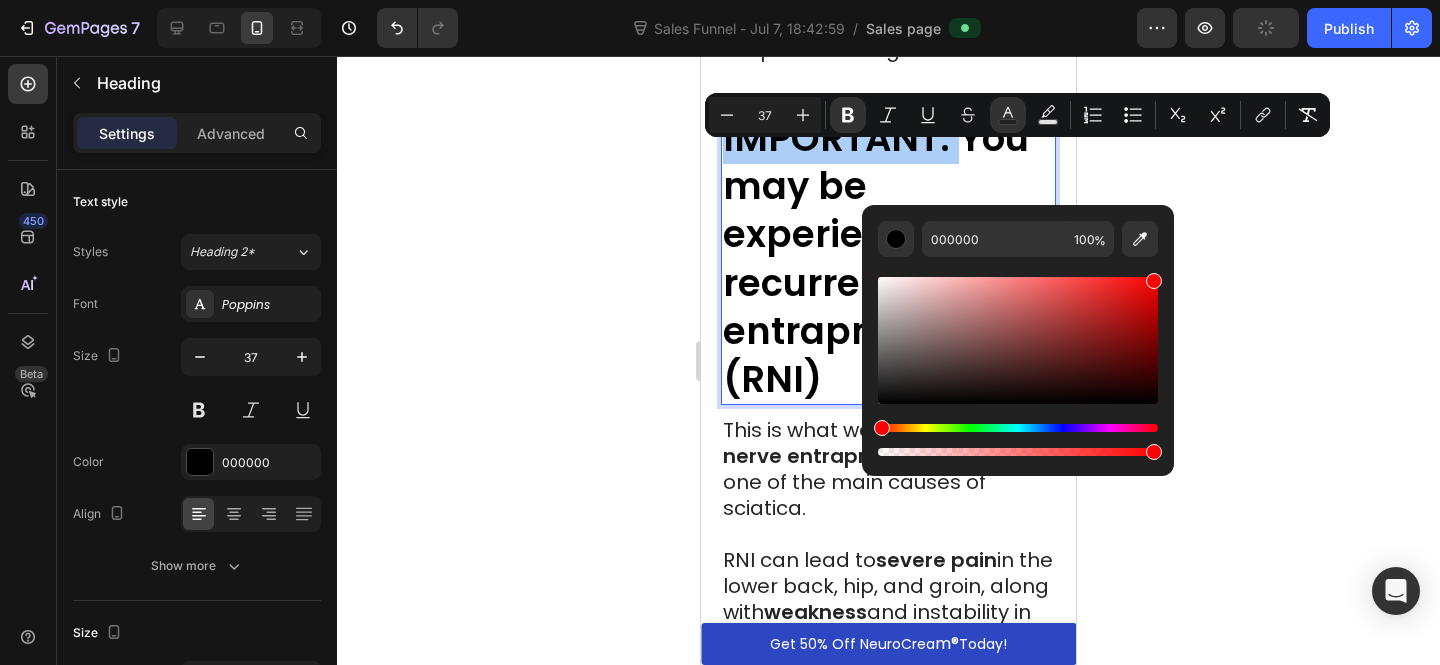 drag, startPoint x: 1068, startPoint y: 337, endPoint x: 1049, endPoint y: 338, distance: 19.026299 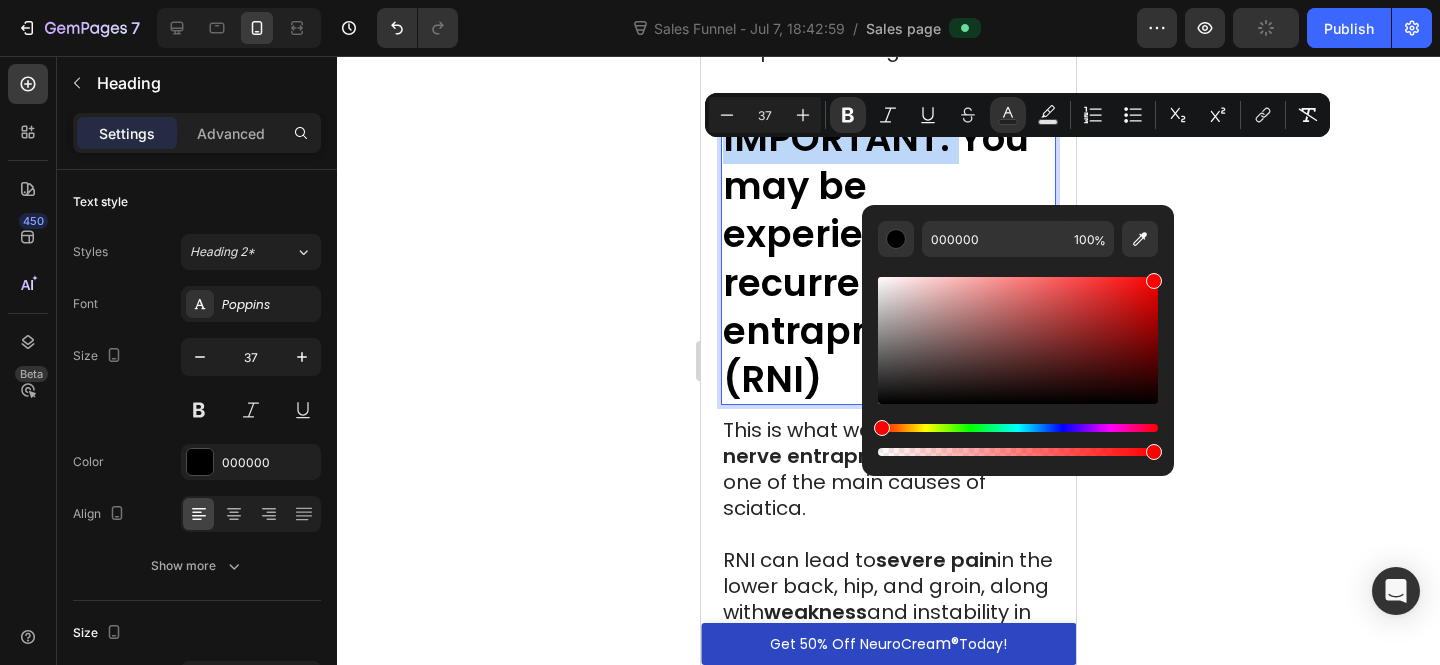 type on "FF0000" 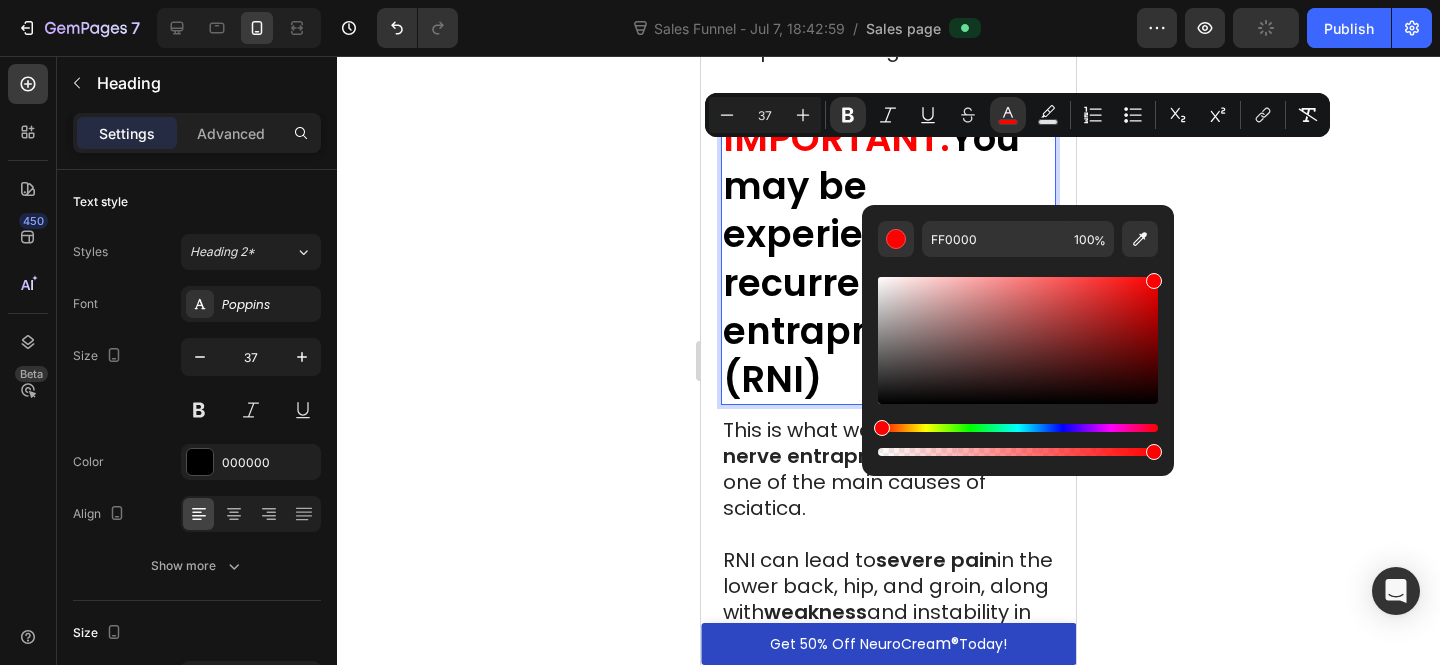 click 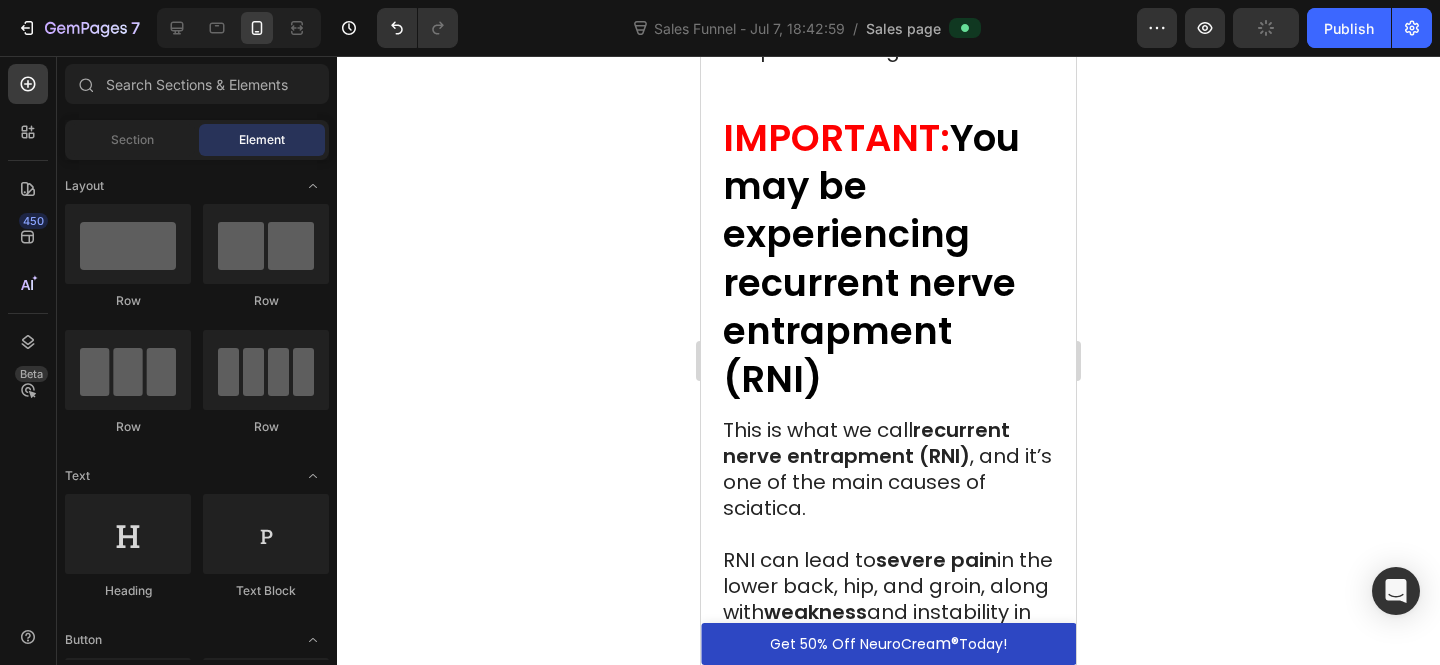 click on "This is what we call recurrent nerve entrapment (RNI), and it’s one of the main causes of sciatica." at bounding box center [888, 469] 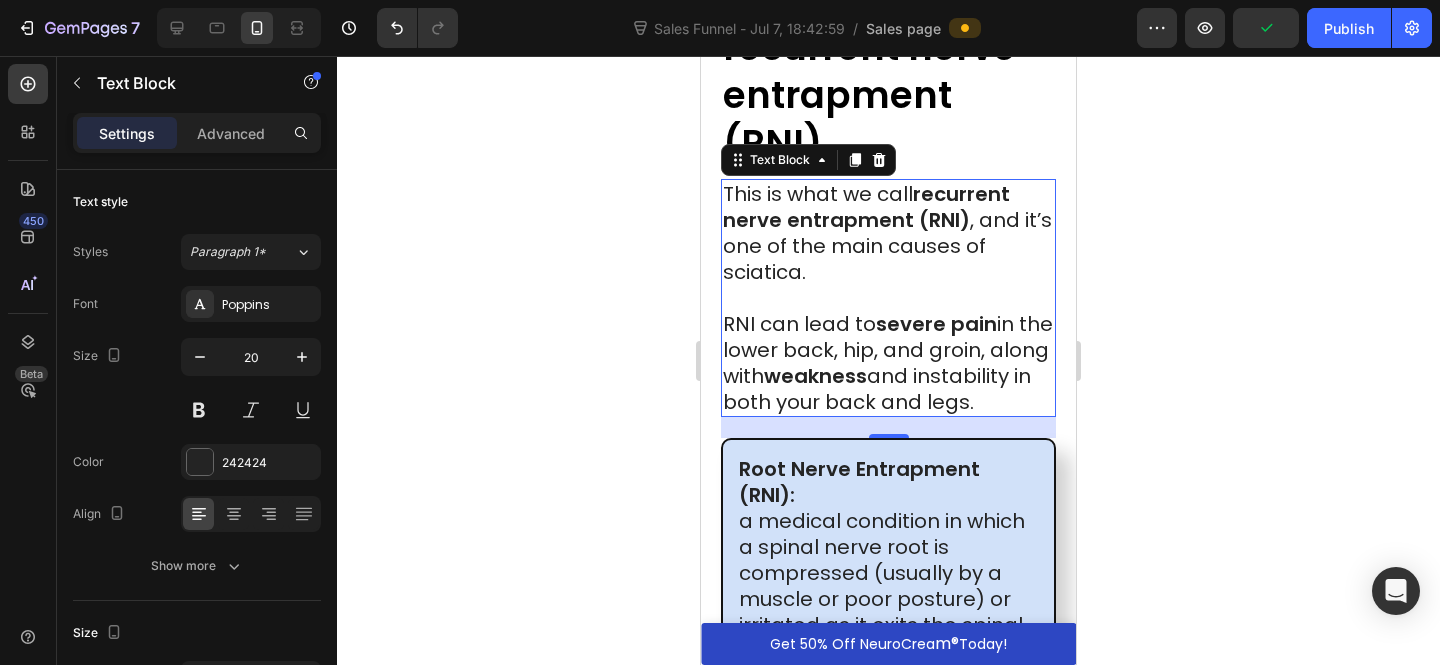 scroll, scrollTop: 3405, scrollLeft: 0, axis: vertical 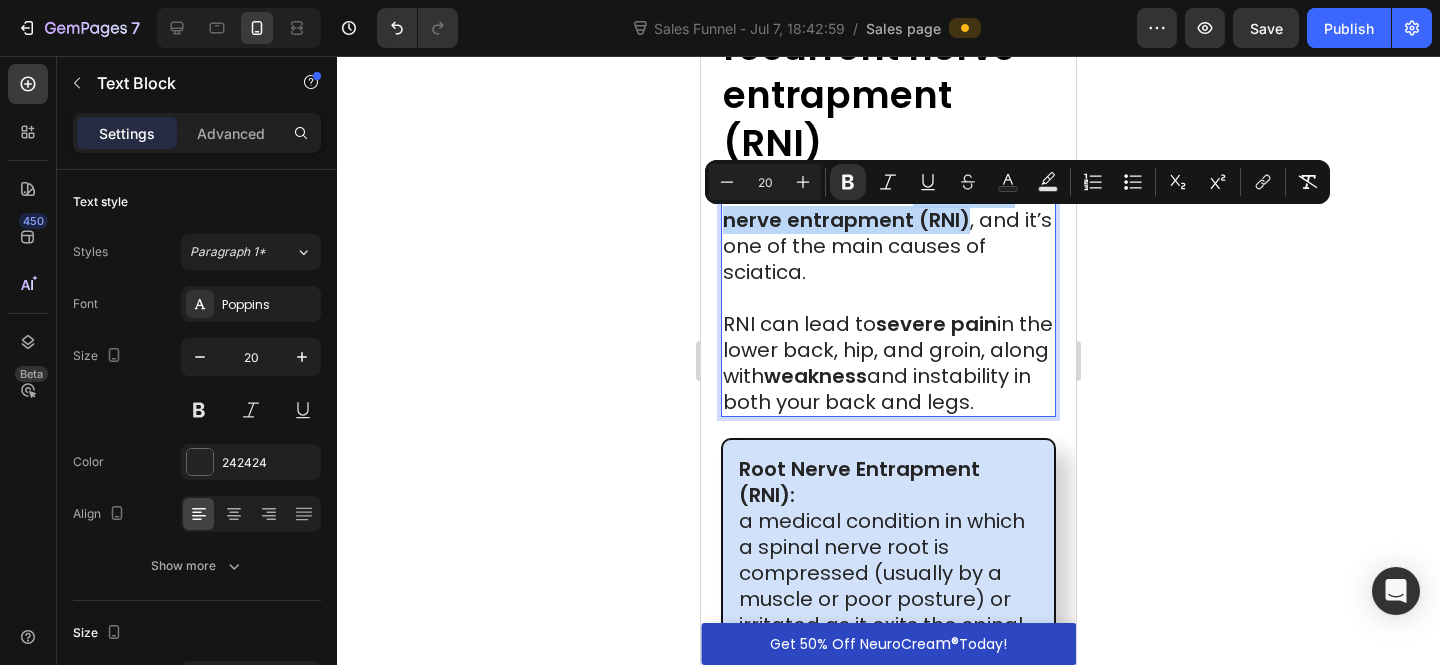 drag, startPoint x: 965, startPoint y: 251, endPoint x: 920, endPoint y: 228, distance: 50.537113 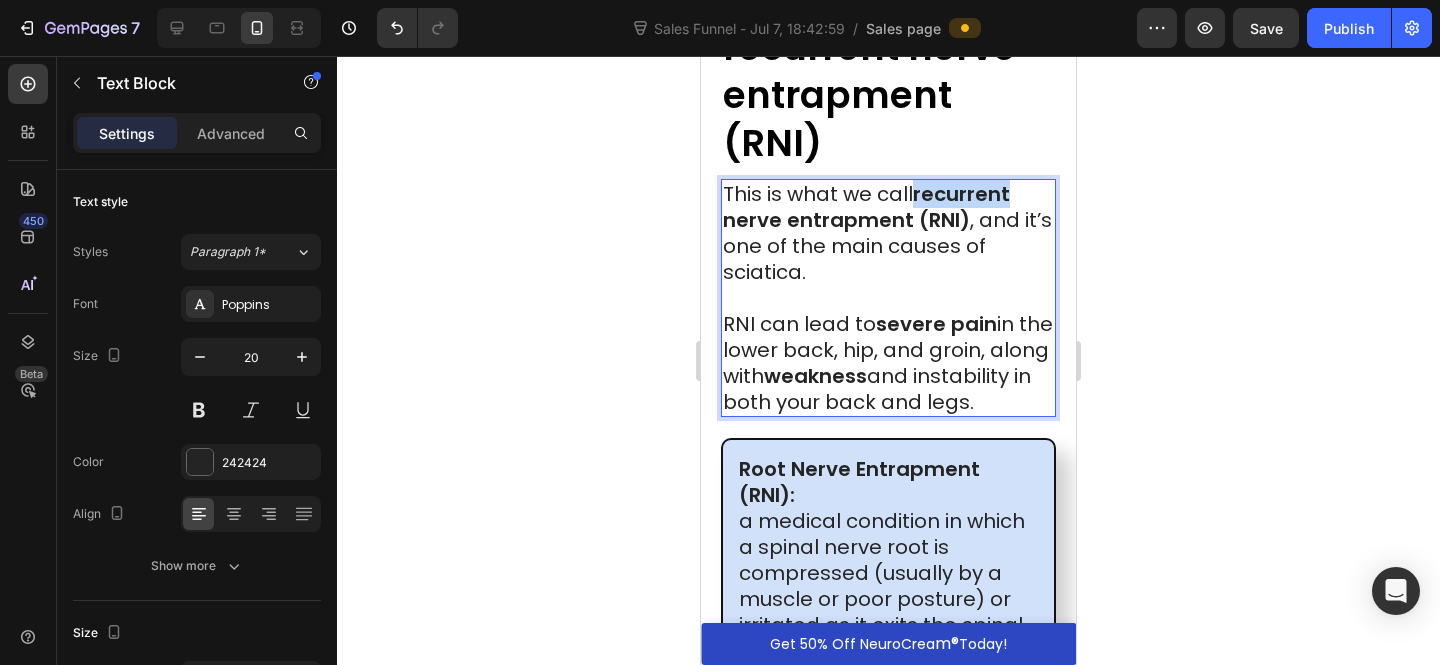 click on "recurrent nerve entrapment (RNI)" at bounding box center (866, 207) 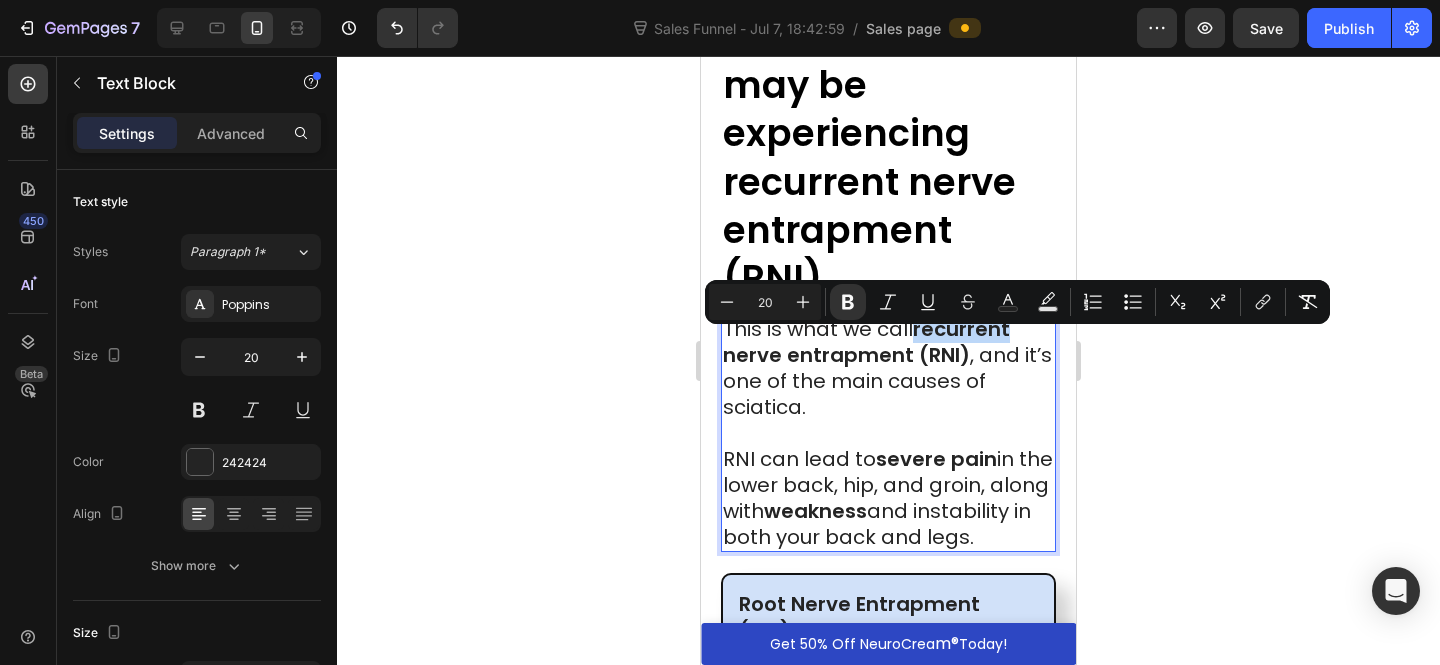scroll, scrollTop: 3257, scrollLeft: 0, axis: vertical 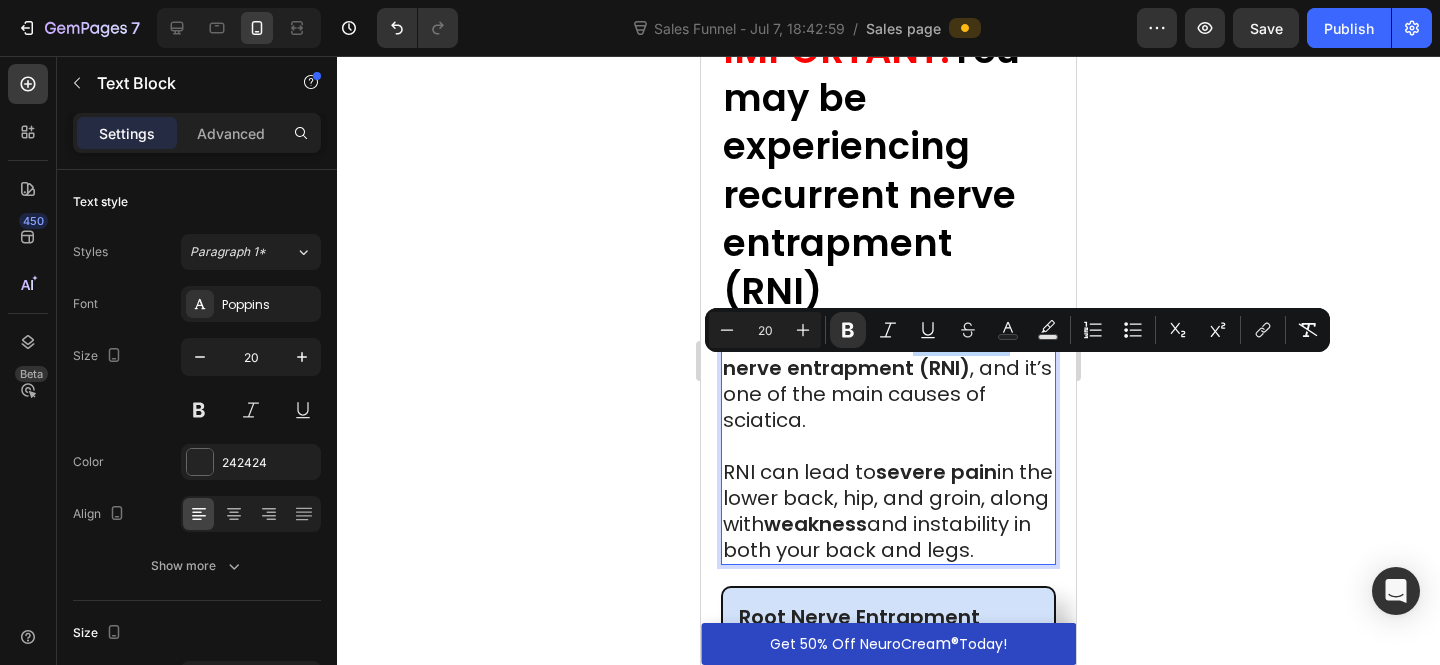 click on "You may be experiencing recurrent nerve entrapment (RNI)" at bounding box center [871, 170] 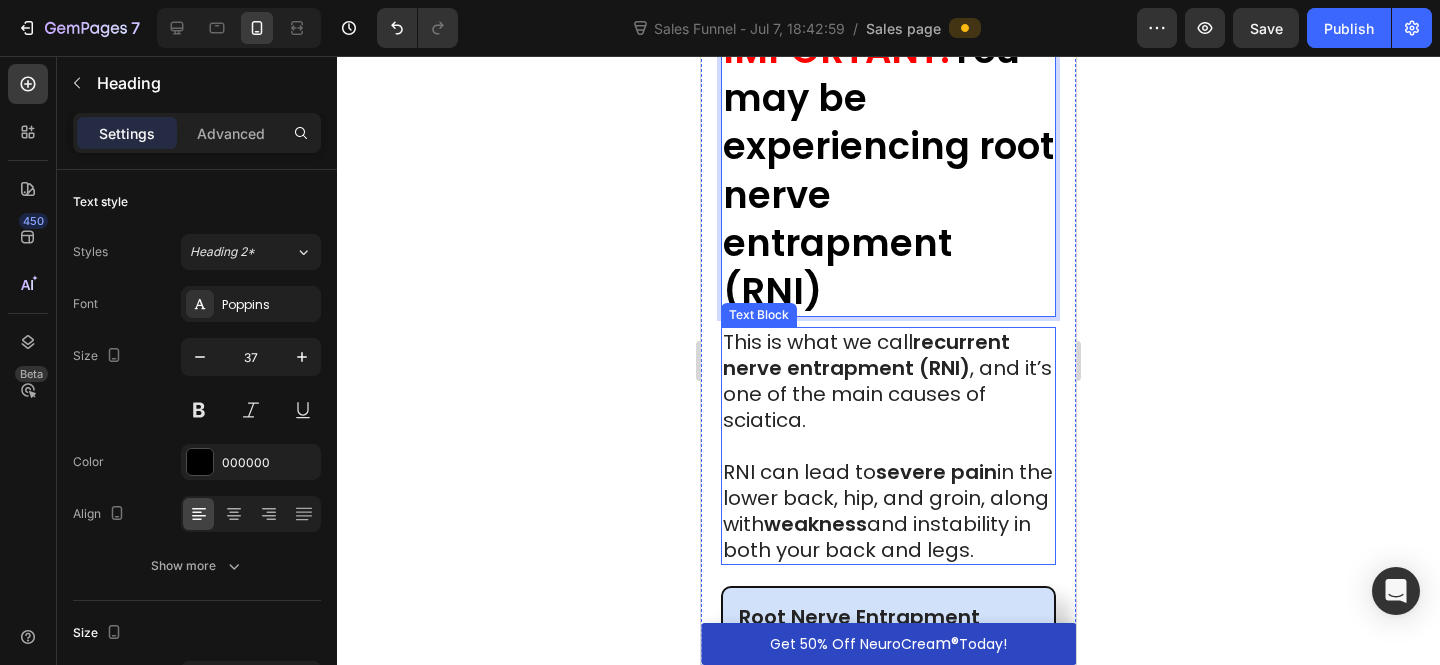 click on "recurrent nerve entrapment (RNI)" at bounding box center (866, 355) 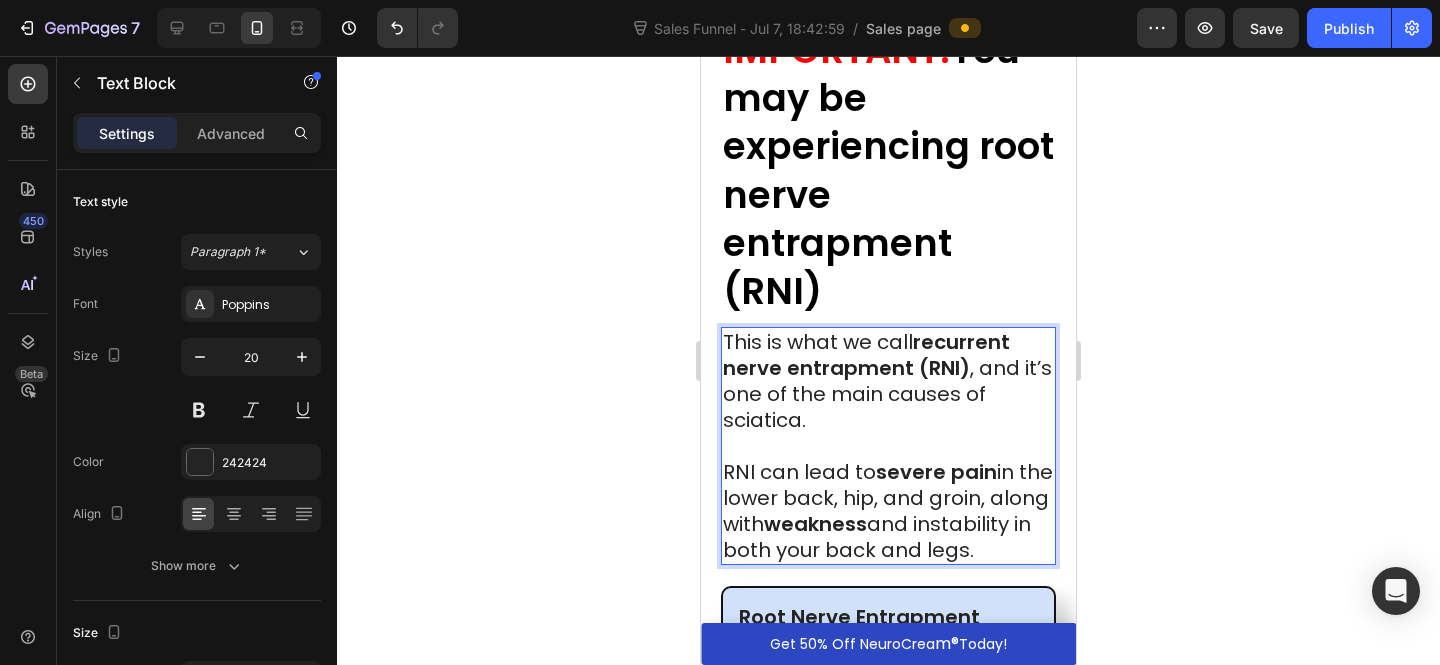 click on "recurrent nerve entrapment (RNI)" at bounding box center [866, 355] 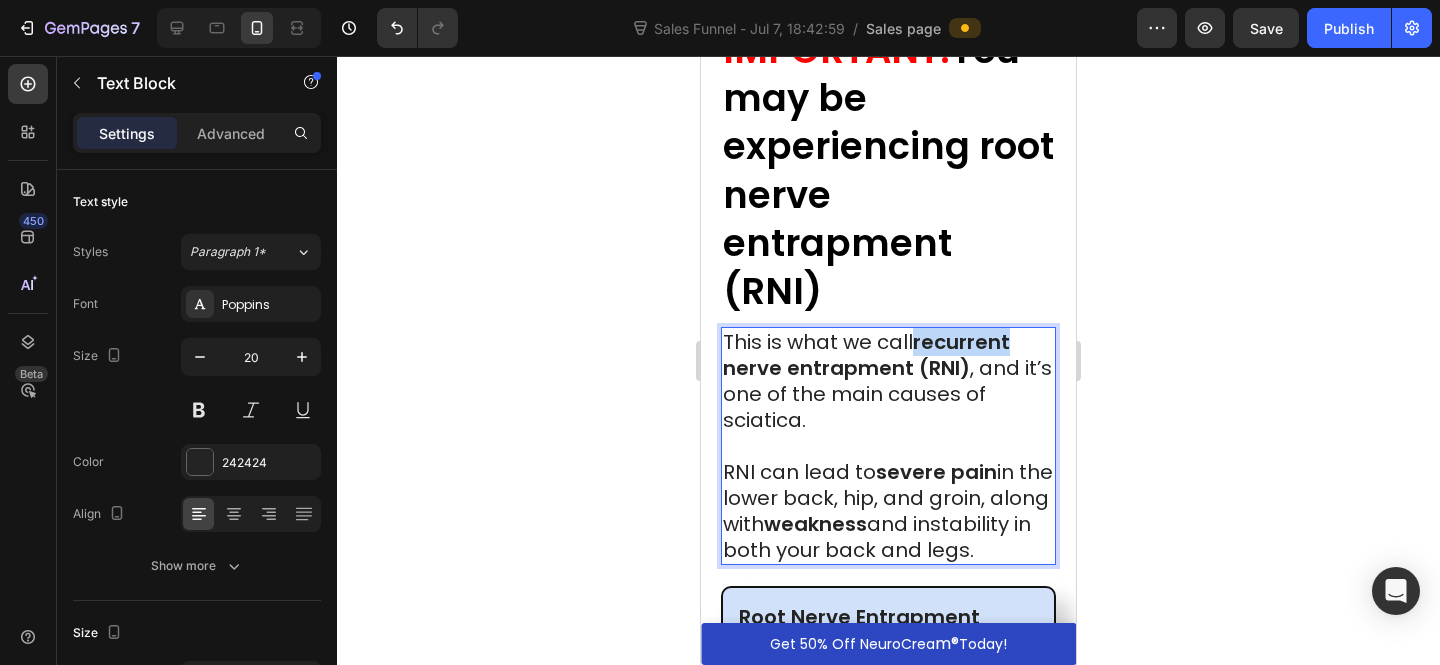 click on "recurrent nerve entrapment (RNI)" at bounding box center [866, 355] 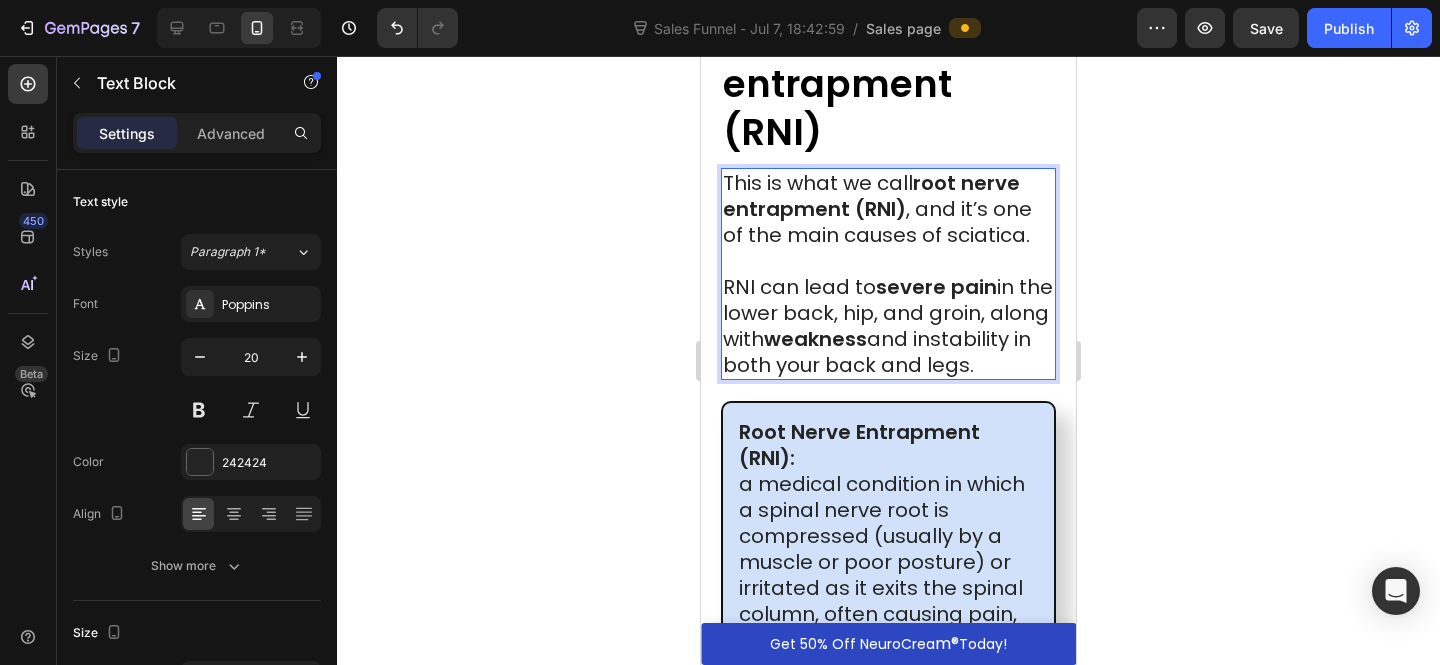 scroll, scrollTop: 3455, scrollLeft: 0, axis: vertical 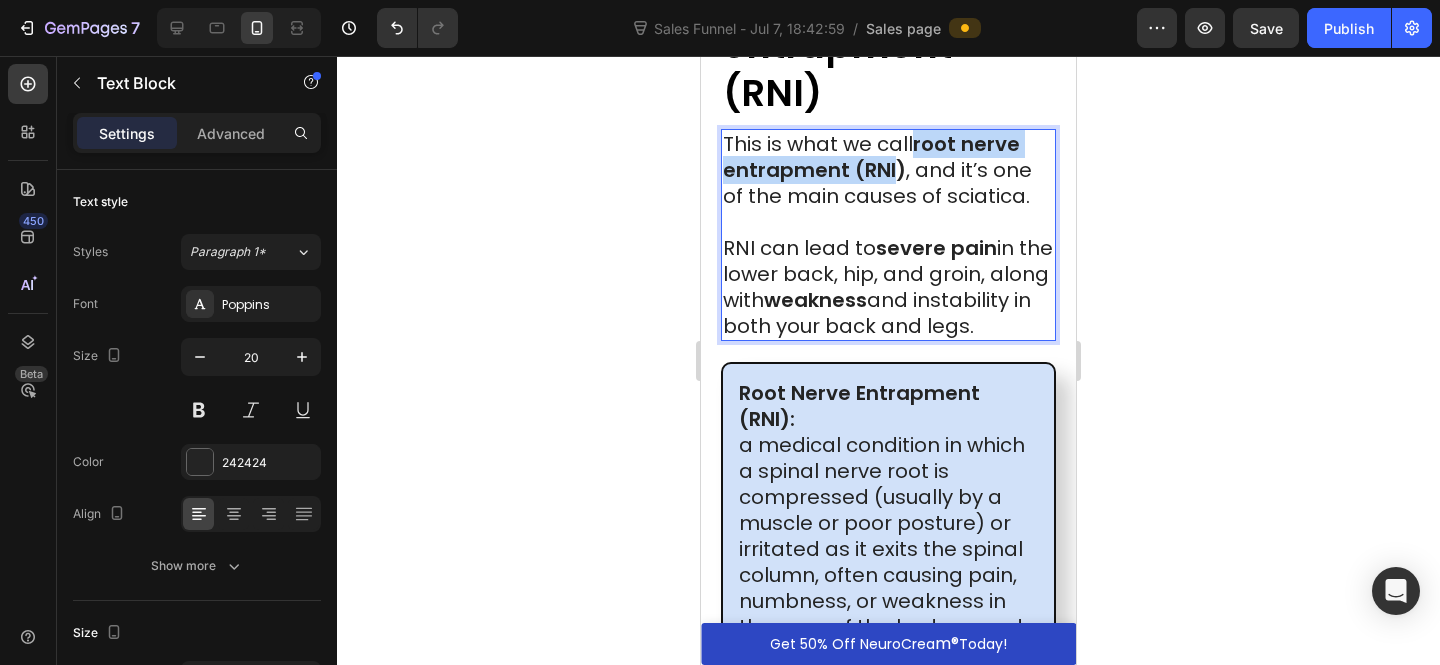 drag, startPoint x: 898, startPoint y: 210, endPoint x: 911, endPoint y: 183, distance: 29.966648 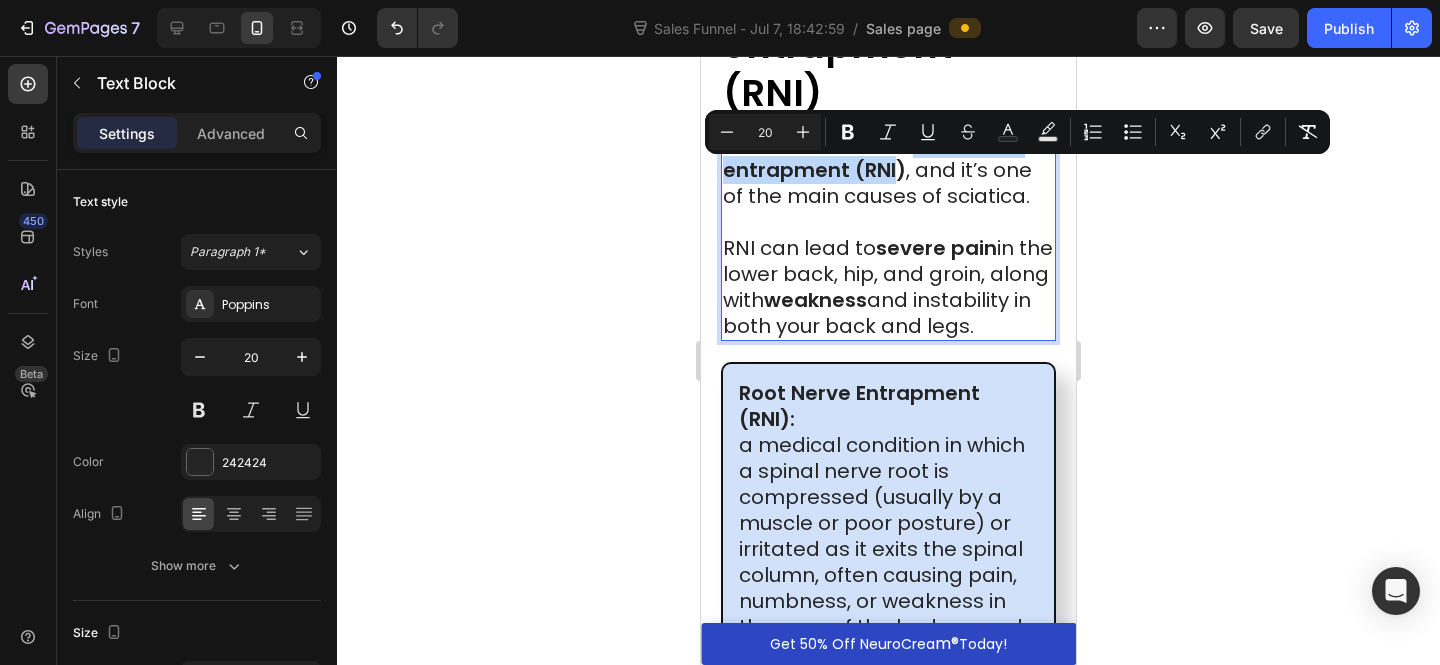 click on "root nerve entrapment (RNI)" at bounding box center (871, 157) 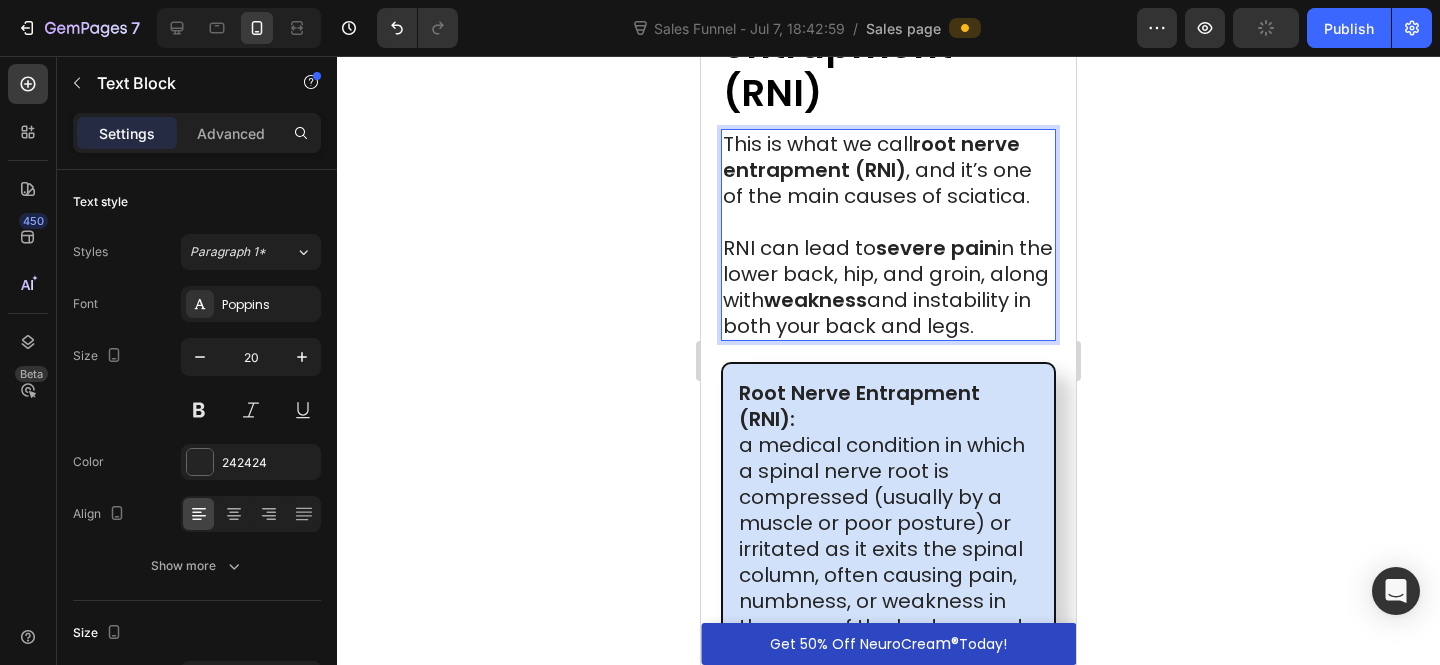 click on "root nerve entrapment (RNI)" at bounding box center (871, 157) 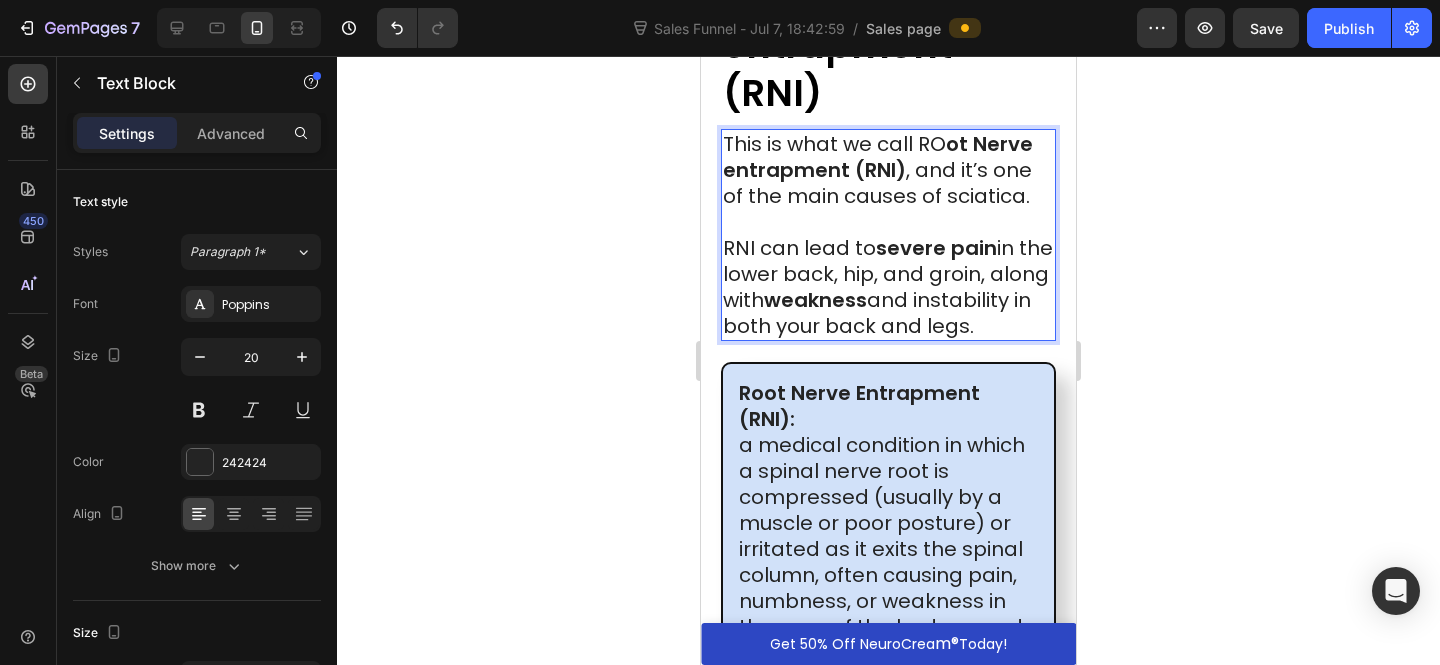 click on "This is what we call RO ot Nerve entrapment (RNI) , and it’s one of the main causes of sciatica." at bounding box center (888, 170) 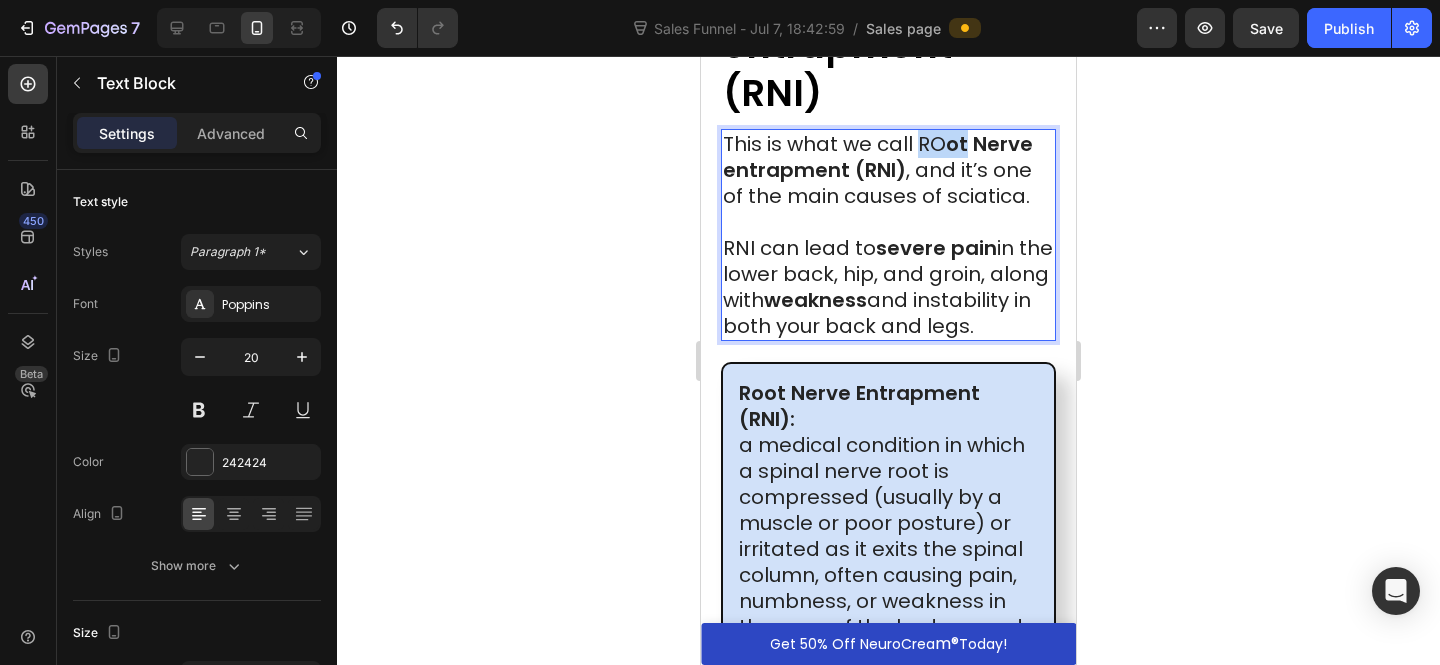 click on "This is what we call RO ot Nerve entrapment (RNI) , and it’s one of the main causes of sciatica." at bounding box center [888, 170] 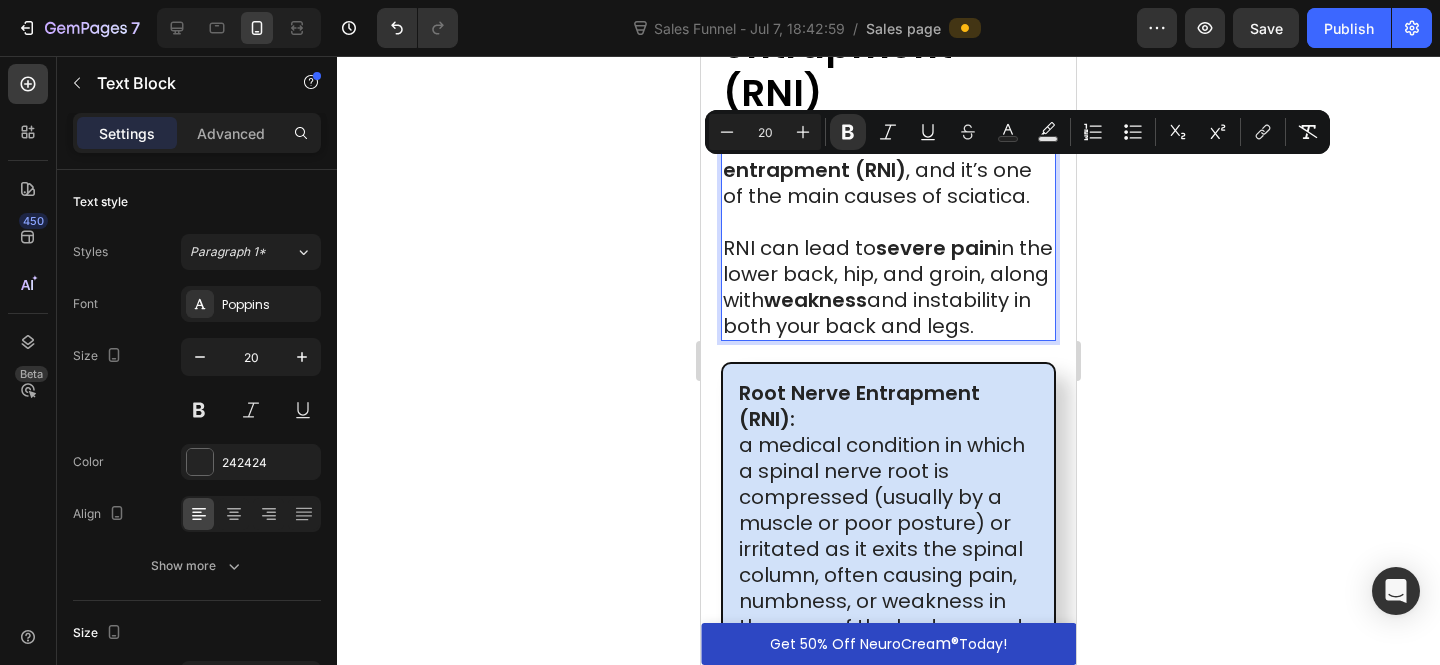 click on "ROot Nerve entrapment (RNI)" at bounding box center [875, 157] 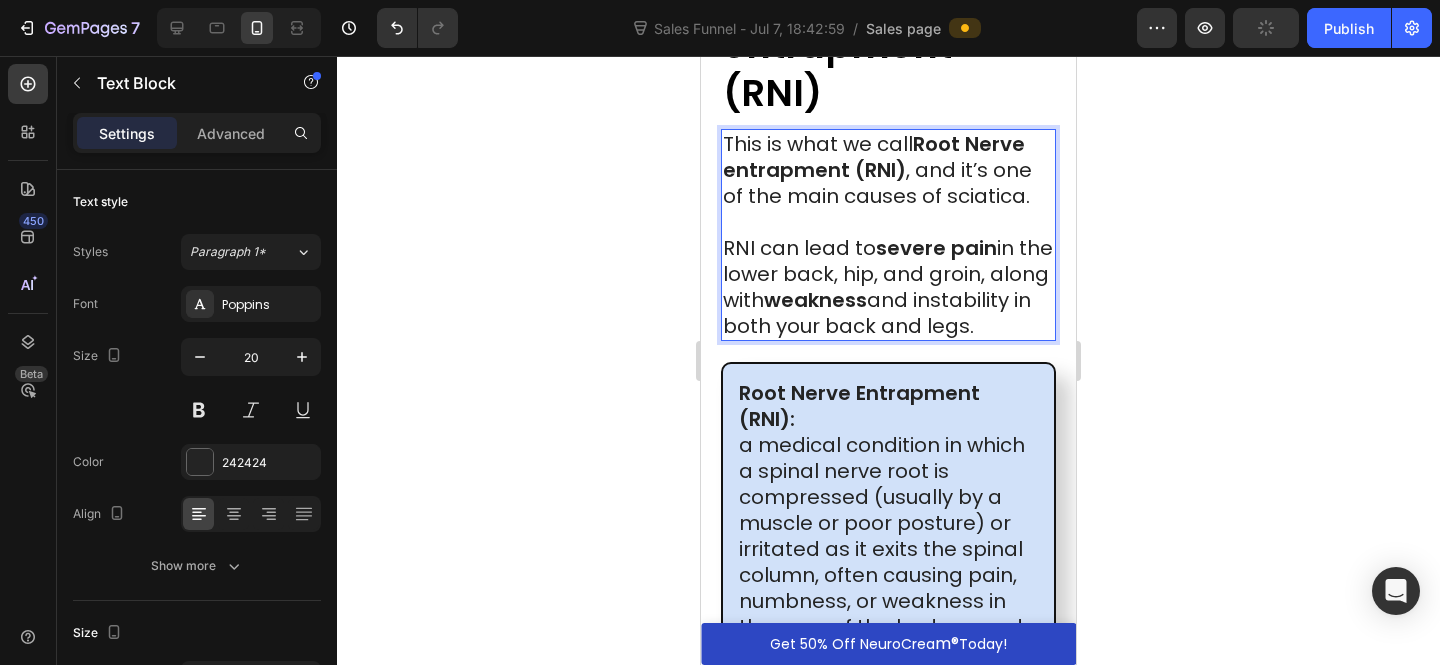 click on "Root Nerve entrapment (RNI)" at bounding box center (874, 157) 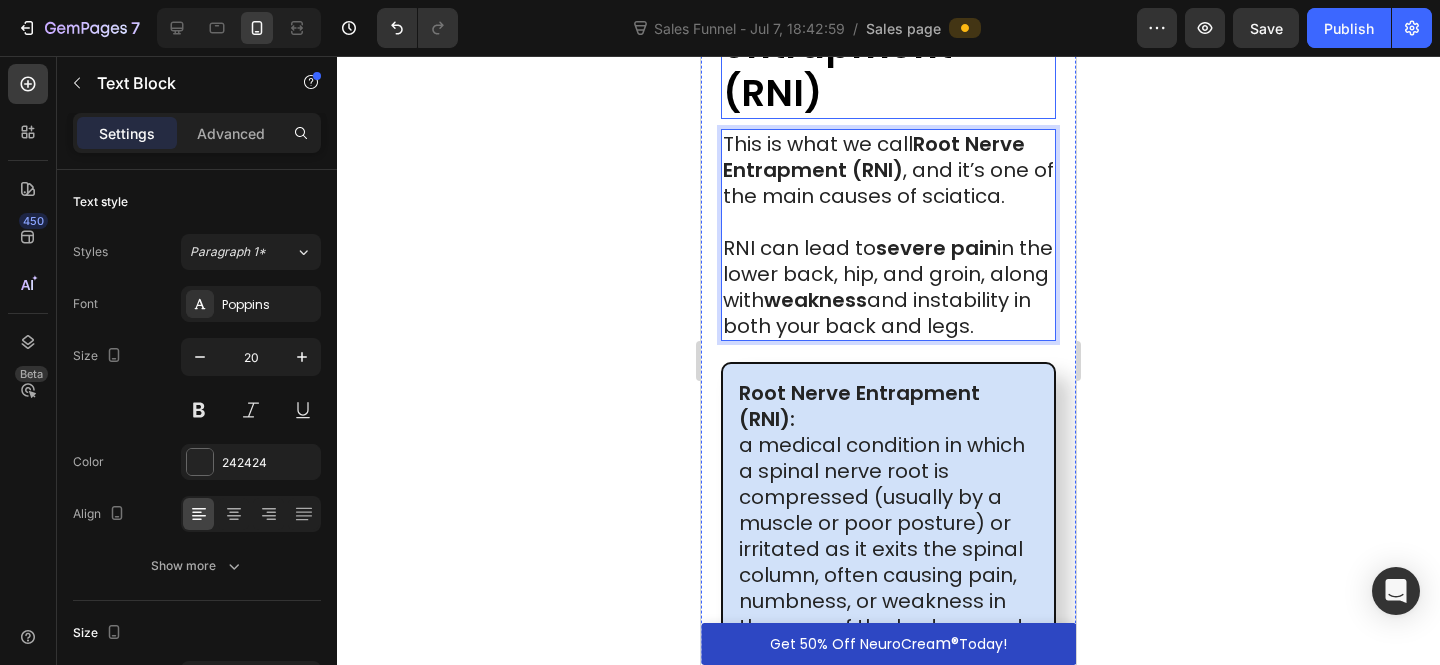 click on "⁠⁠⁠⁠⁠⁠⁠ IMPORTANT:  You may be experiencing root nerve entrapment (RNI)" at bounding box center [888, -28] 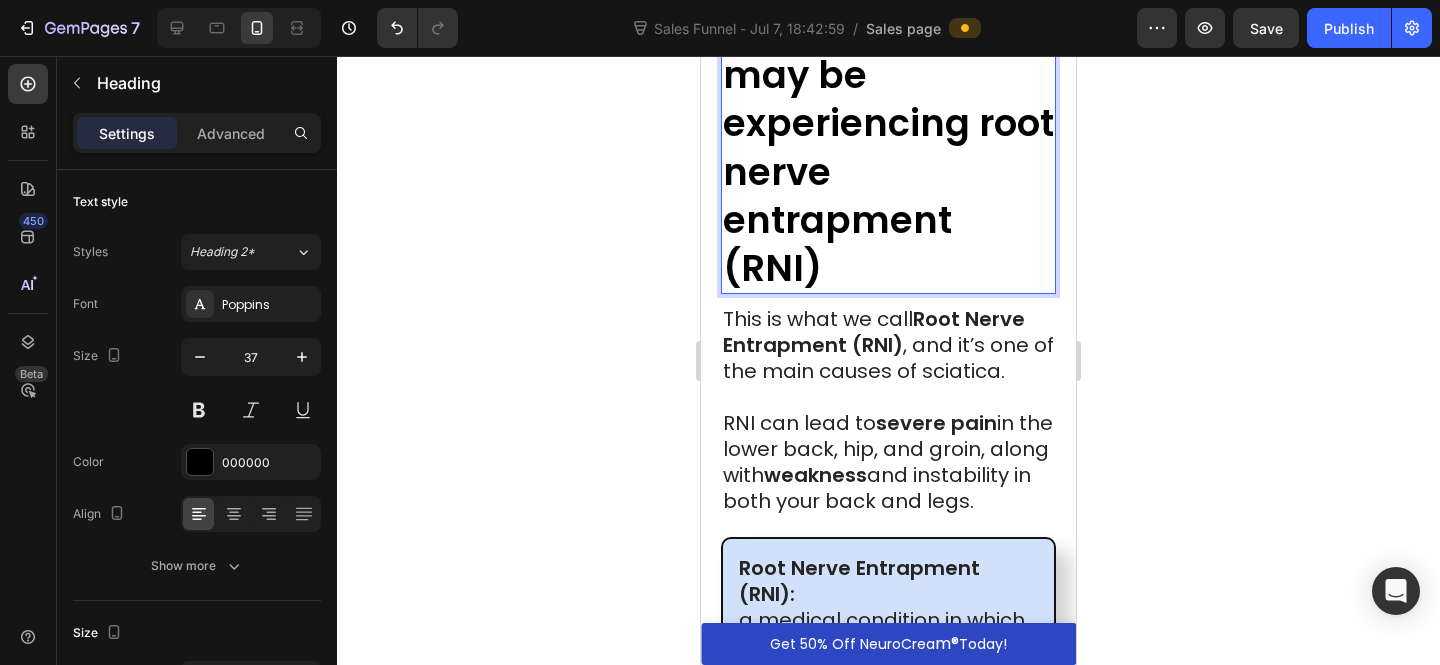 drag, startPoint x: 797, startPoint y: 128, endPoint x: 808, endPoint y: 262, distance: 134.45073 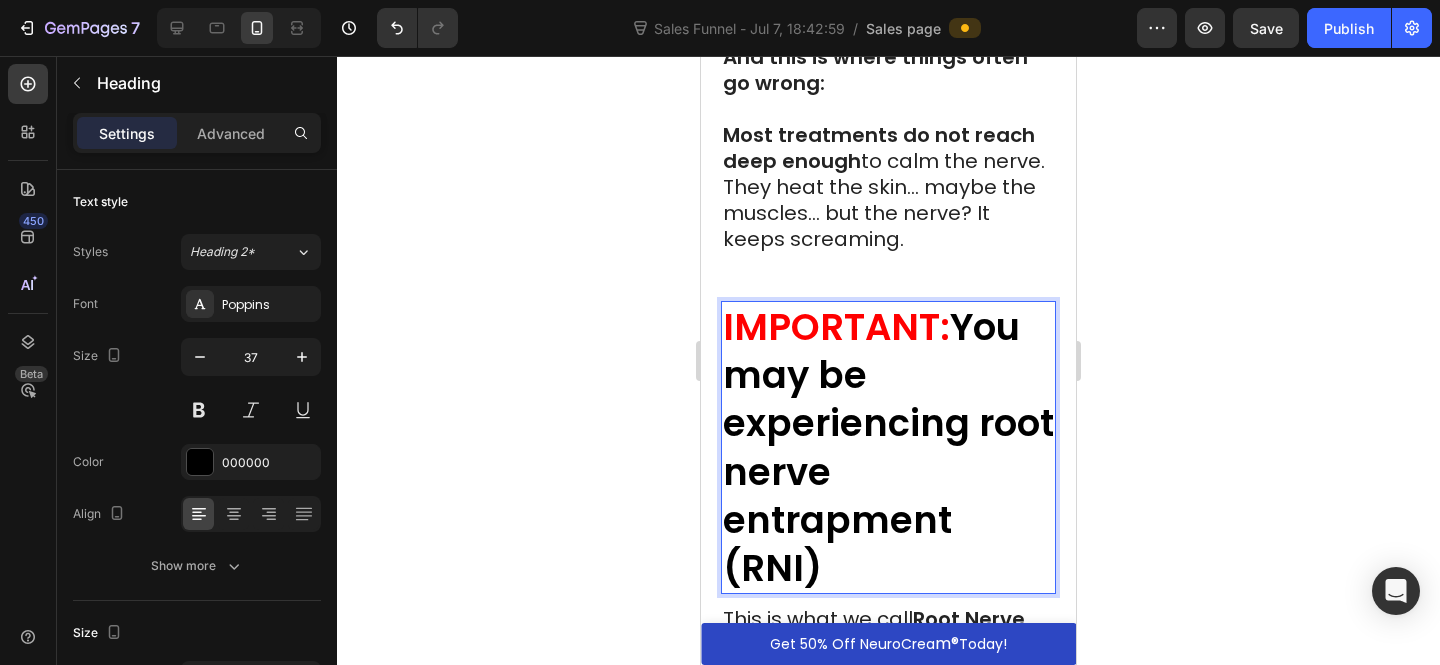 scroll, scrollTop: 3333, scrollLeft: 0, axis: vertical 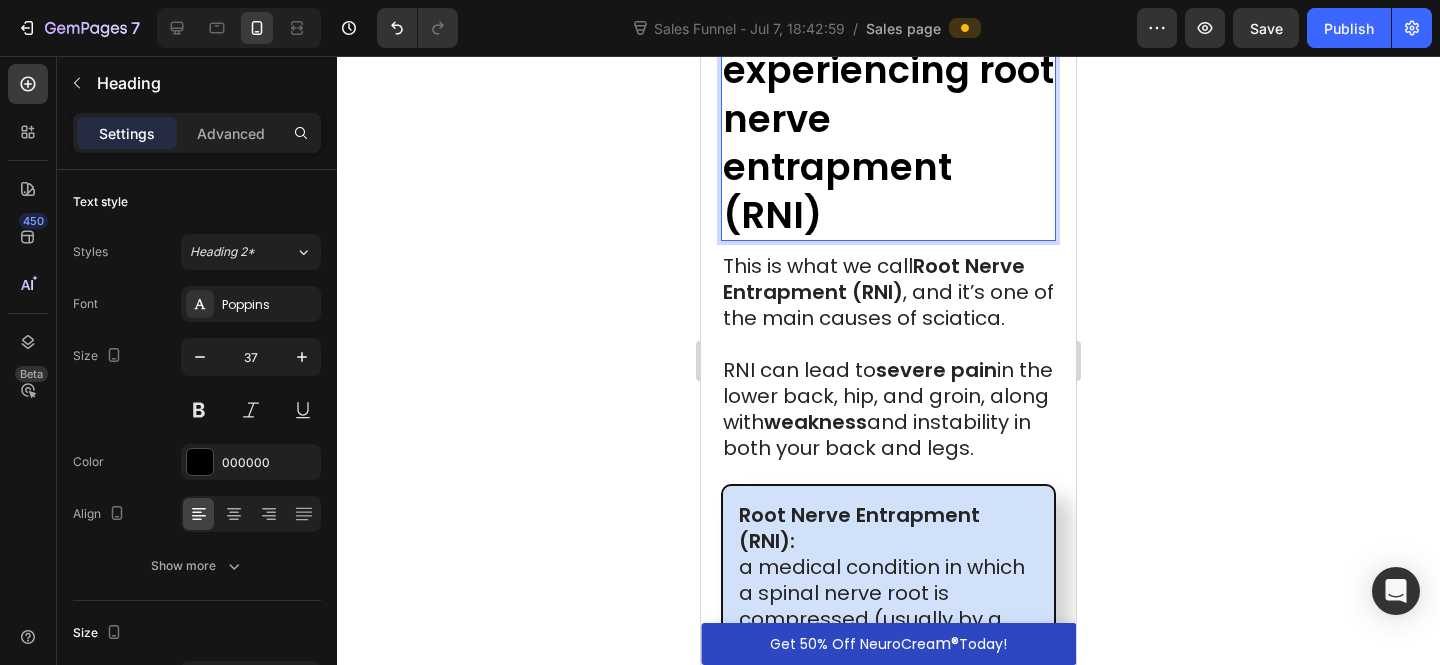 click on "You may be experiencing root nerve entrapment (RNI)" at bounding box center [888, 94] 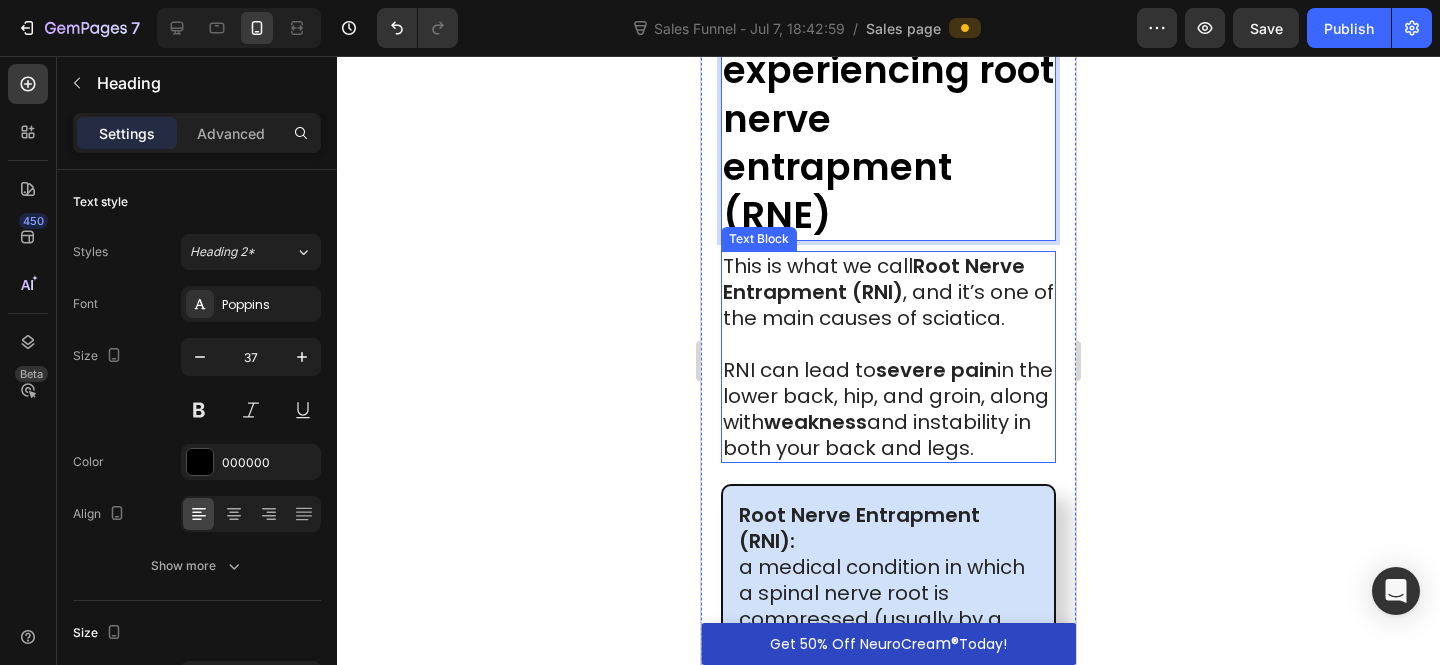 click on "Root Nerve Entrapment (RNI)" at bounding box center [874, 279] 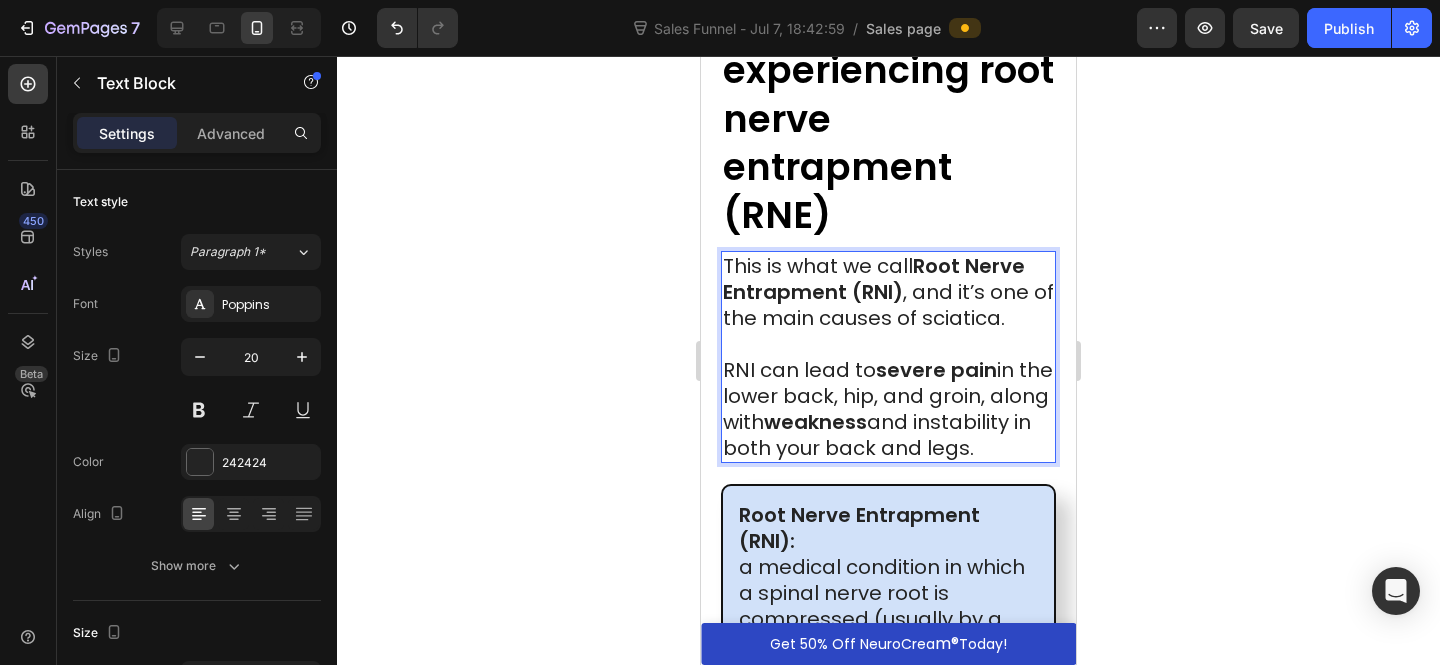 click on "Root Nerve Entrapment (RNI)" at bounding box center (874, 279) 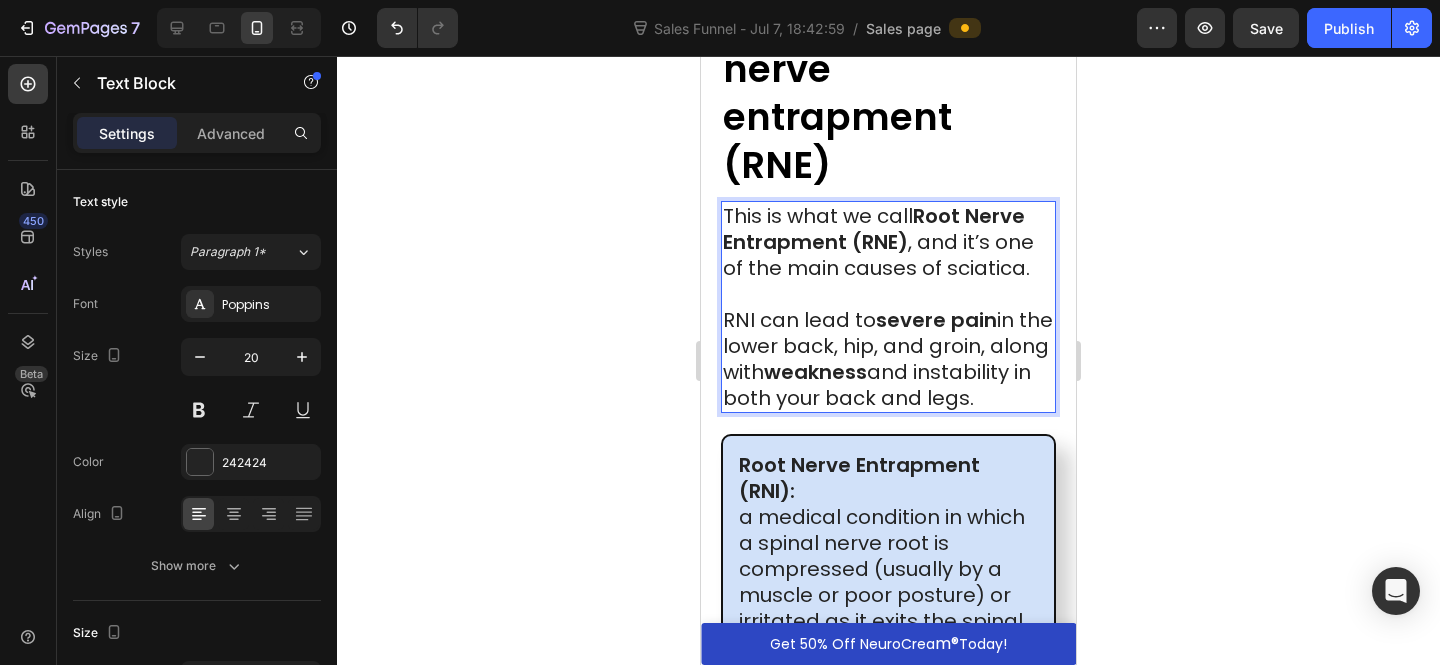 scroll, scrollTop: 3470, scrollLeft: 0, axis: vertical 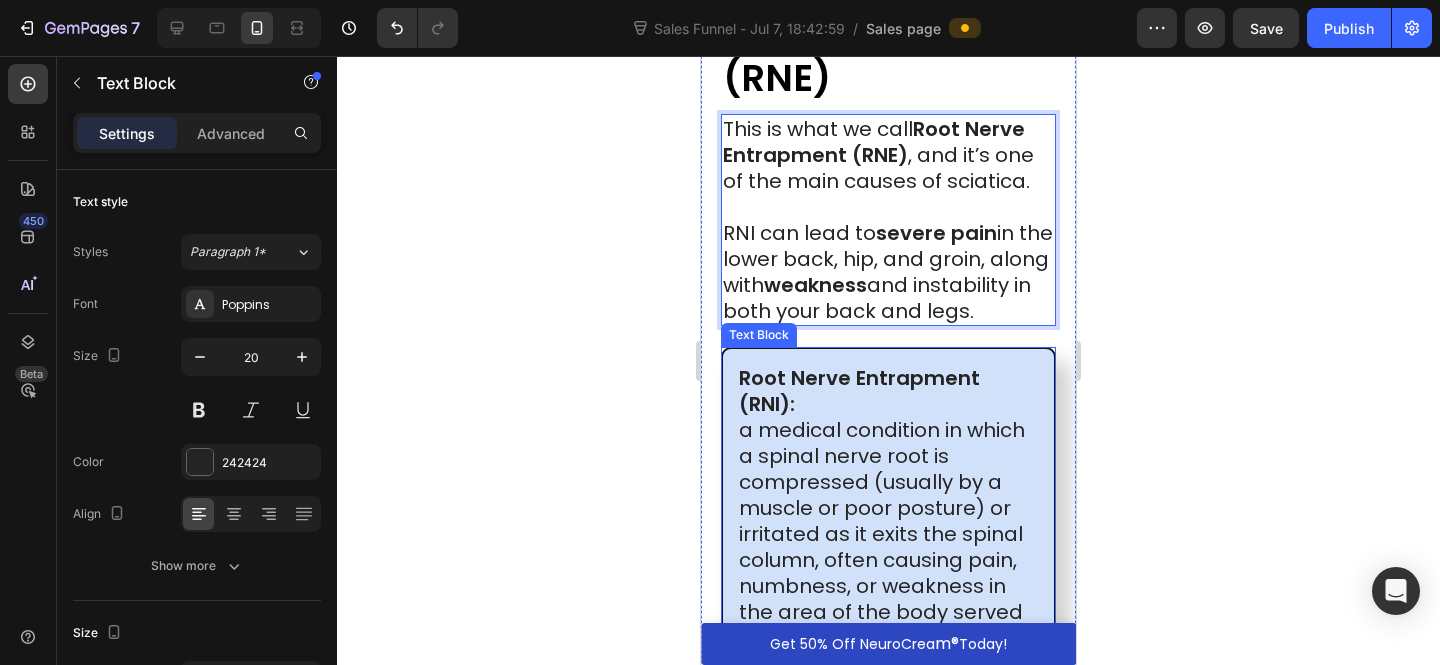 click on "Root Nerve Entrapment (RNI):" at bounding box center [859, 391] 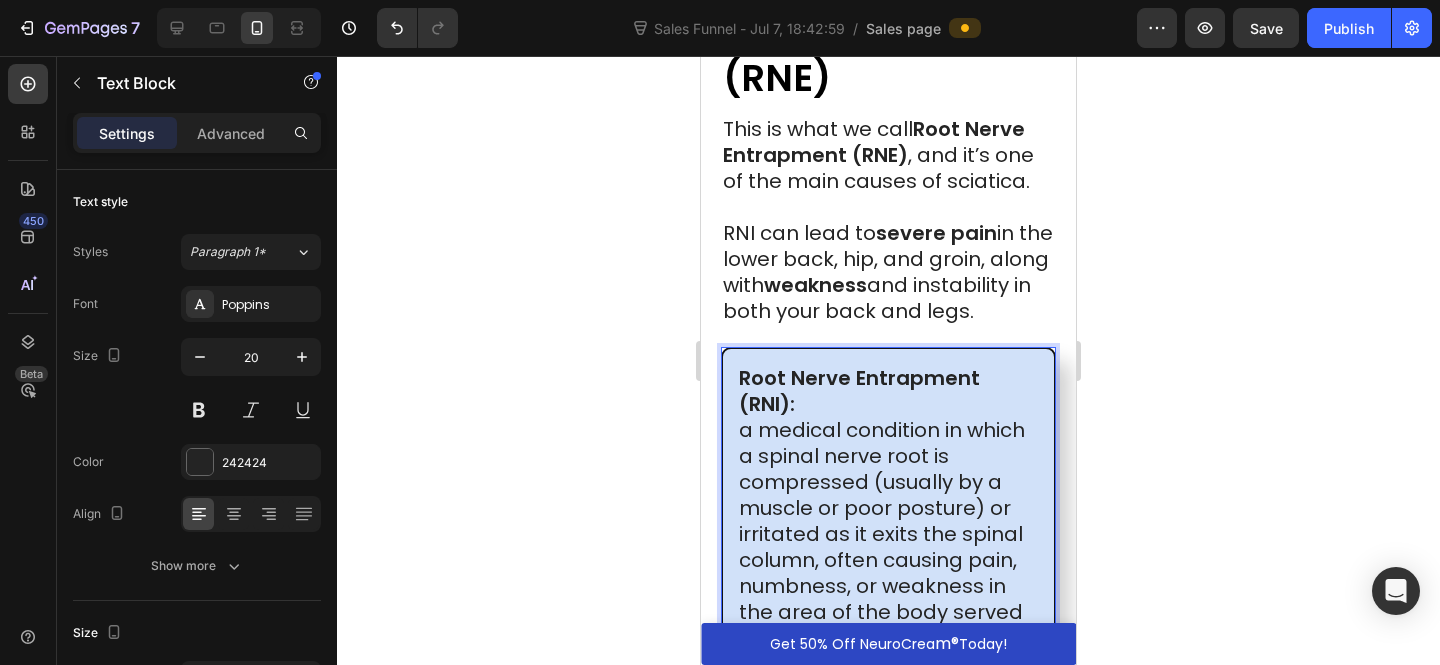 click on "Root Nerve Entrapment (RNI):" at bounding box center (859, 391) 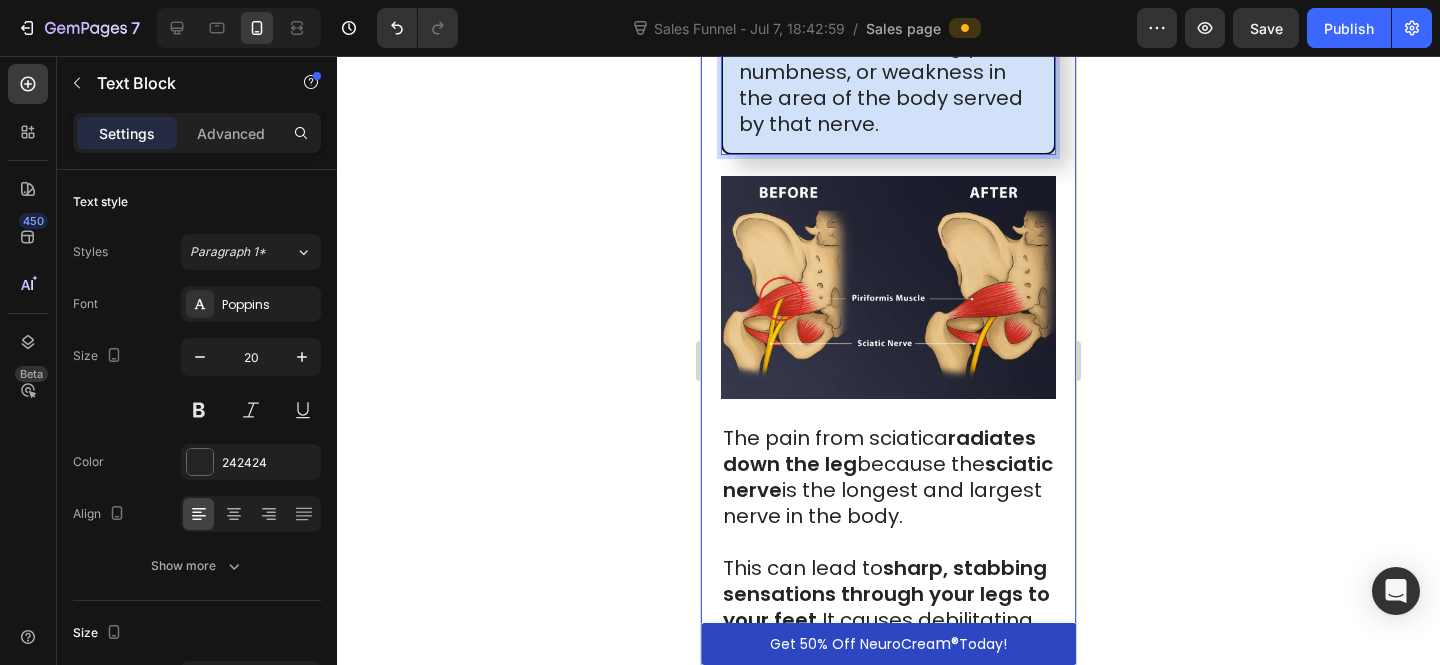 scroll, scrollTop: 3985, scrollLeft: 0, axis: vertical 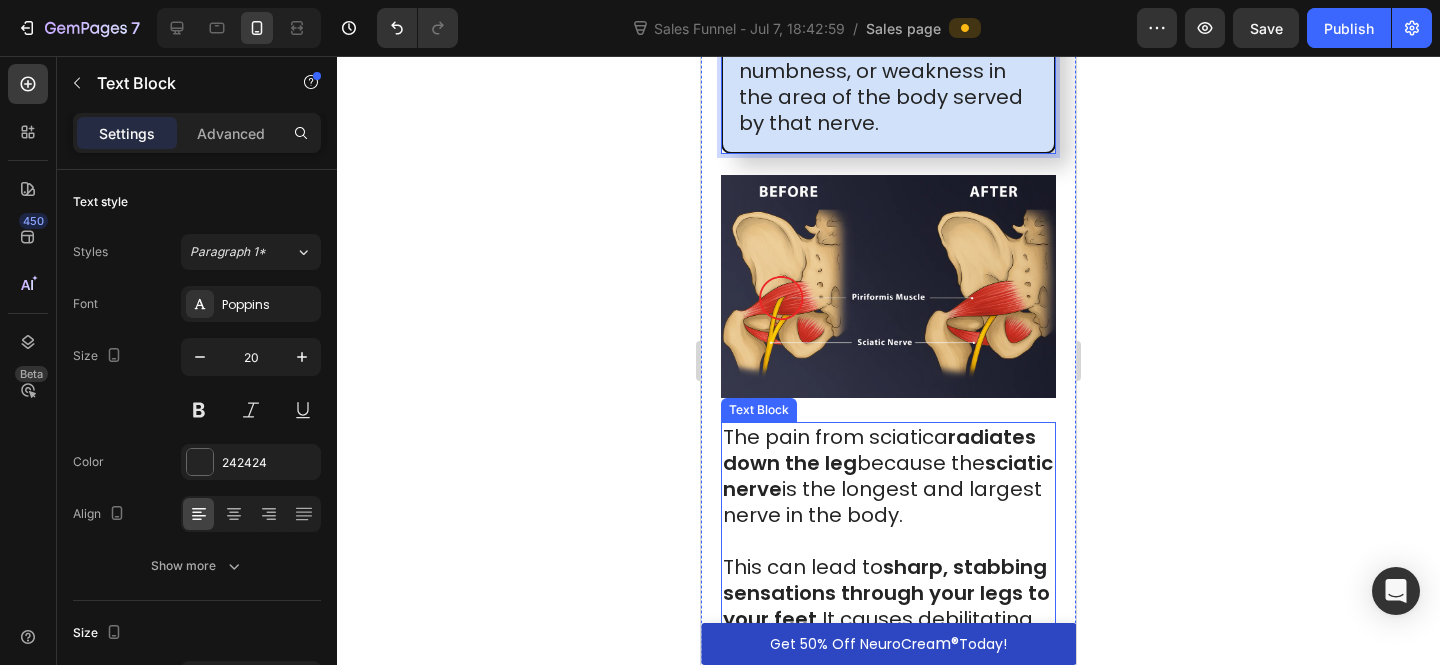 click on "The pain from sciatica radiates down the leg because the sciatic nerve is the longest and largest nerve in the body." at bounding box center (888, 489) 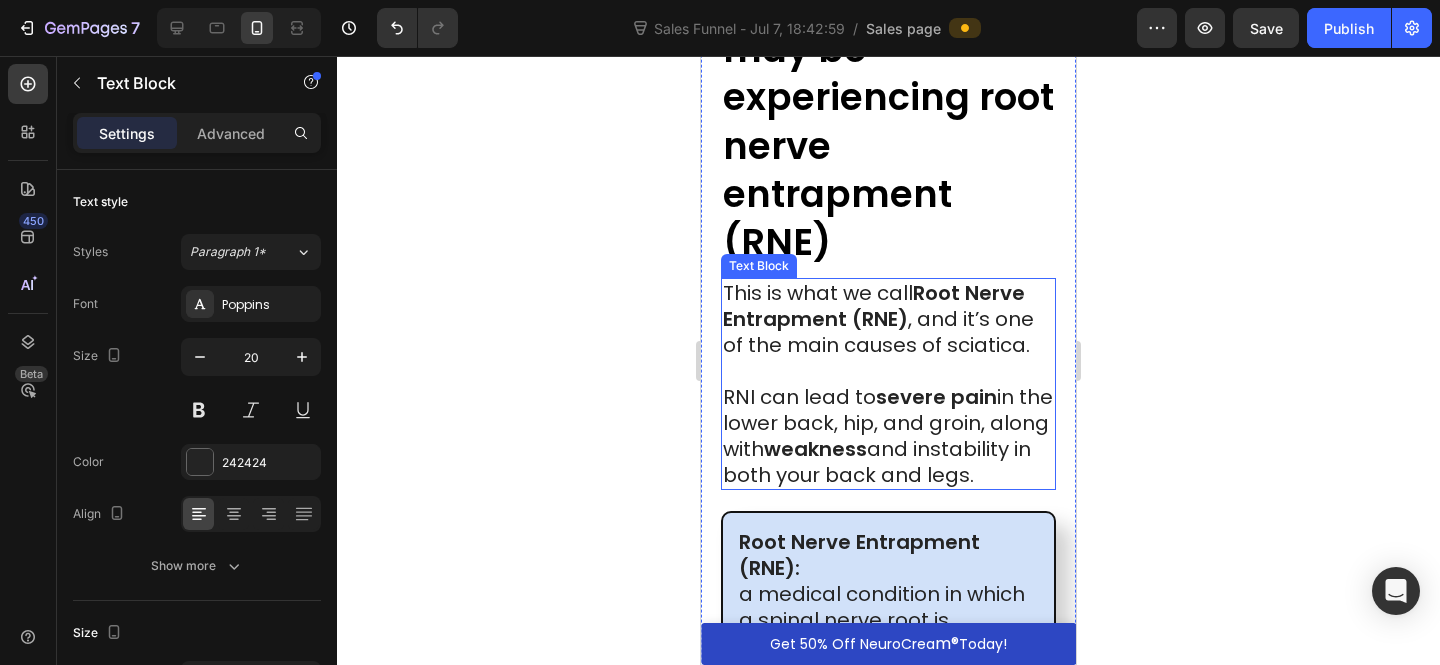 scroll, scrollTop: 3347, scrollLeft: 0, axis: vertical 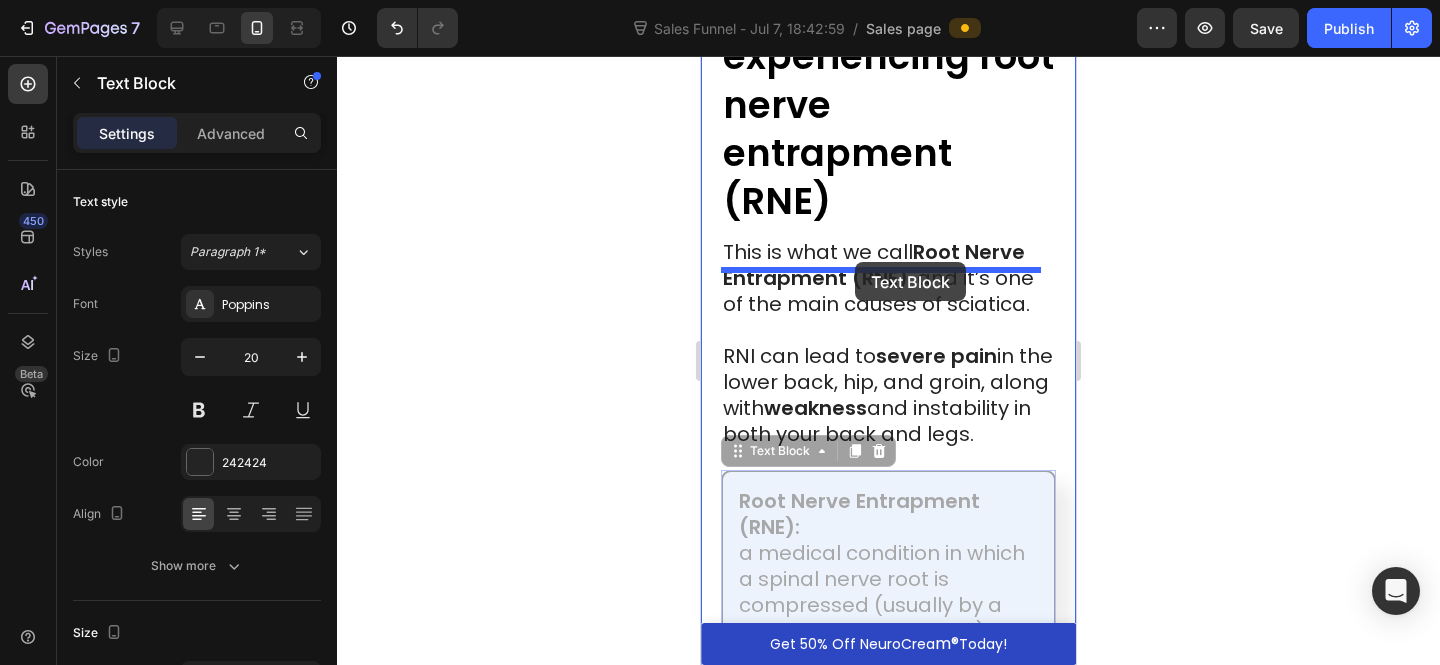 drag, startPoint x: 958, startPoint y: 570, endPoint x: 855, endPoint y: 262, distance: 324.76608 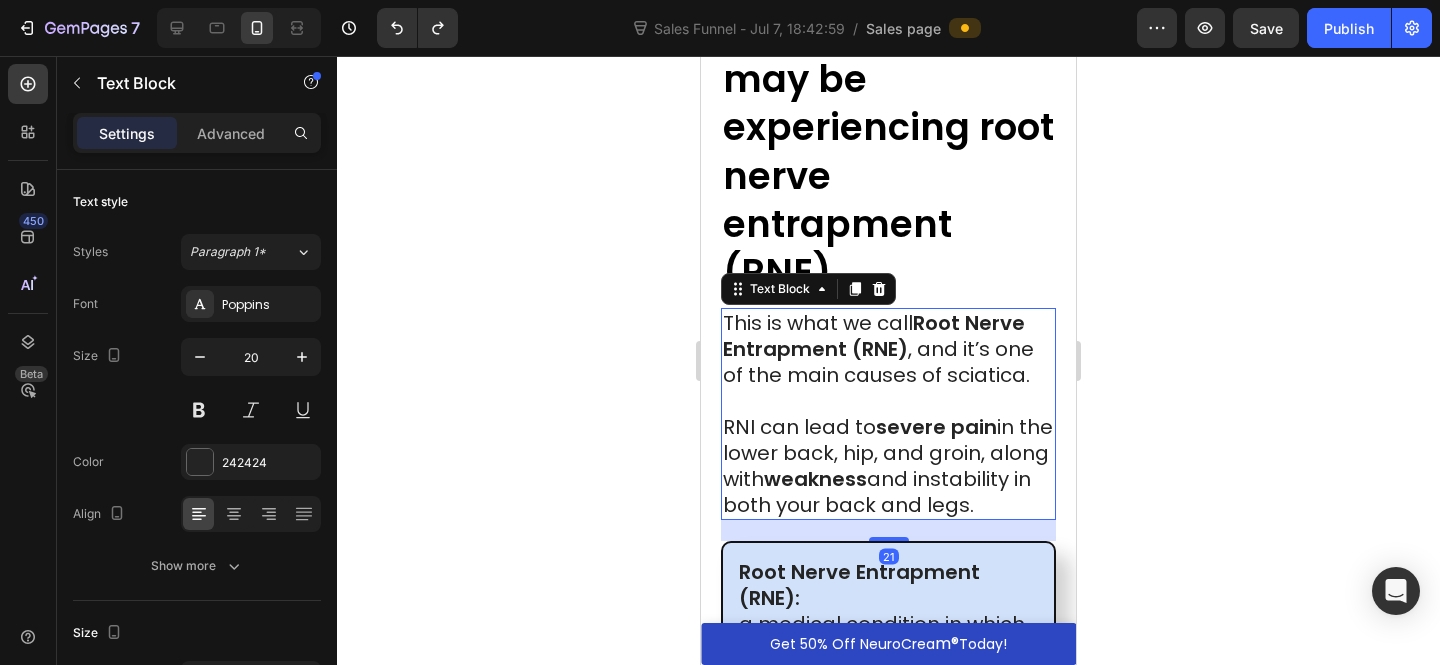 scroll, scrollTop: 3275, scrollLeft: 0, axis: vertical 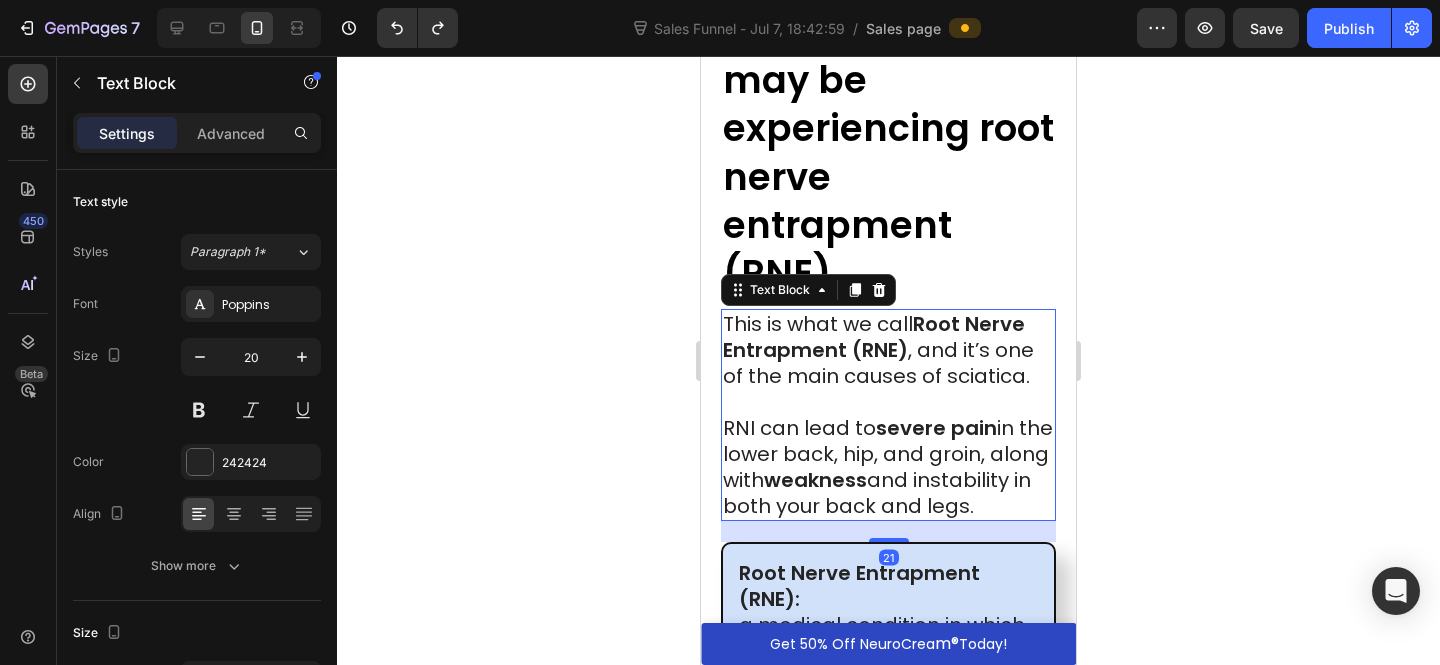click on "This is what we call Root Nerve Entrapment (RNE), and it’s one of the main causes of sciatica." at bounding box center [888, 350] 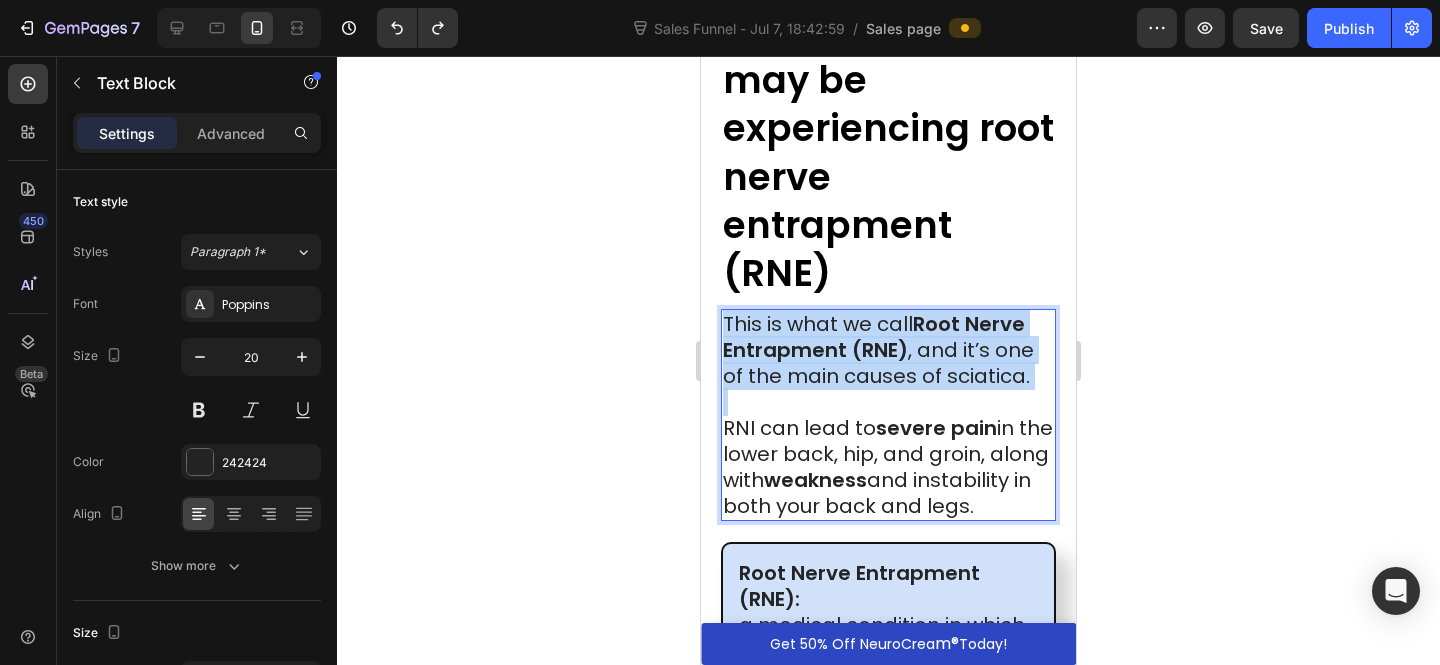 click on "This is what we call Root Nerve Entrapment (RNE), and it’s one of the main causes of sciatica." at bounding box center [888, 350] 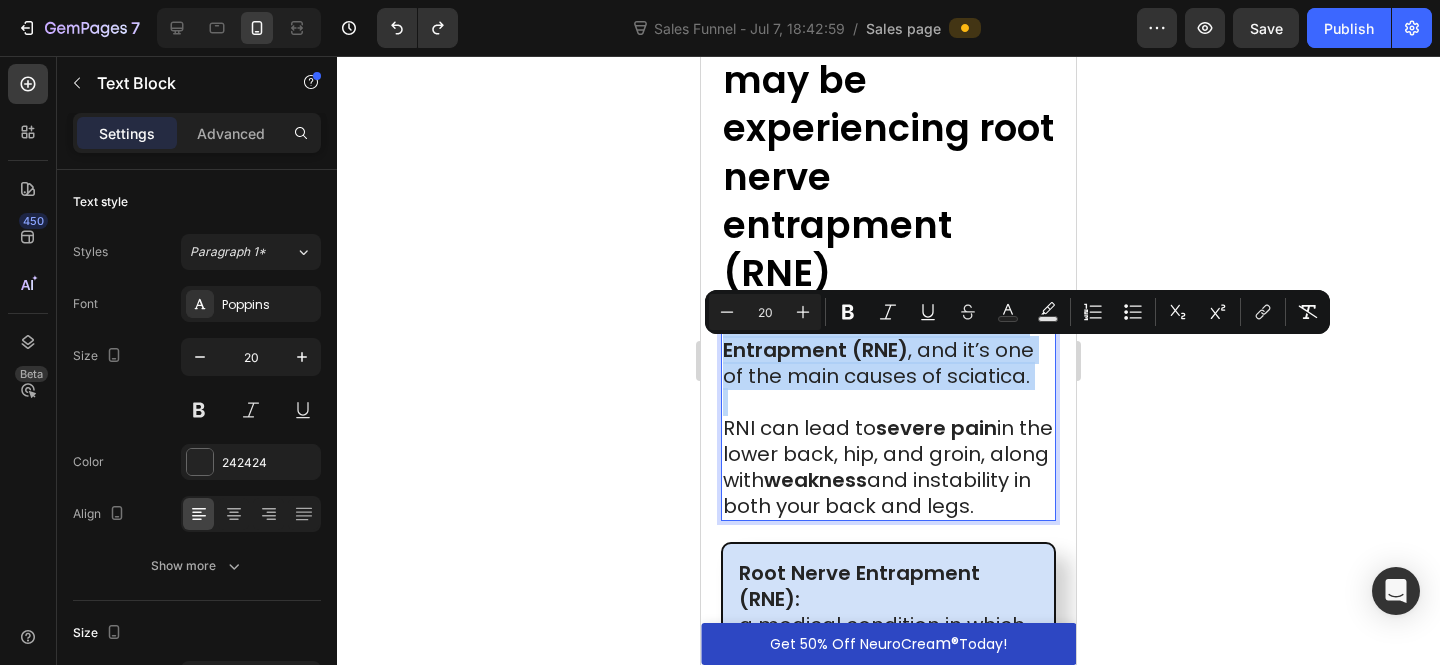 click on "This is what we call Root Nerve Entrapment (RNE), and it’s one of the main causes of sciatica." at bounding box center [888, 350] 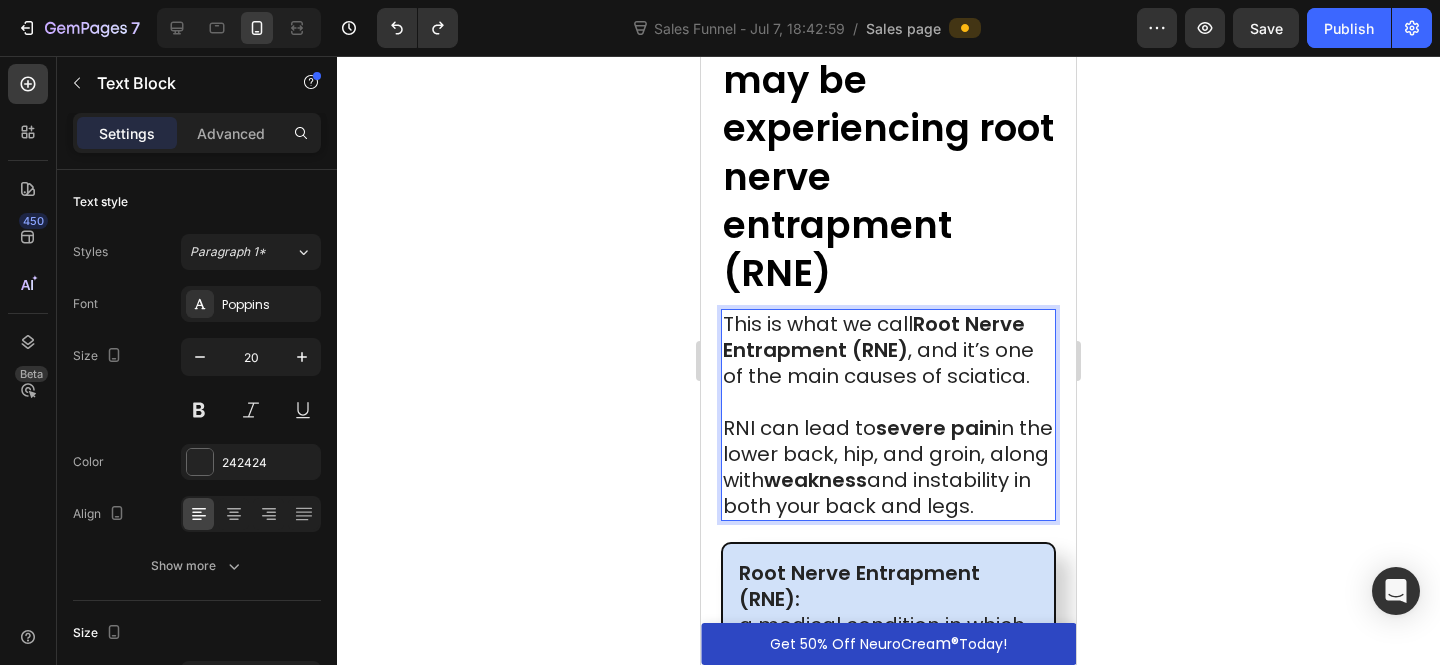 click on "This is what we call Root Nerve Entrapment (RNE), and it’s one of the main causes of sciatica." at bounding box center [888, 350] 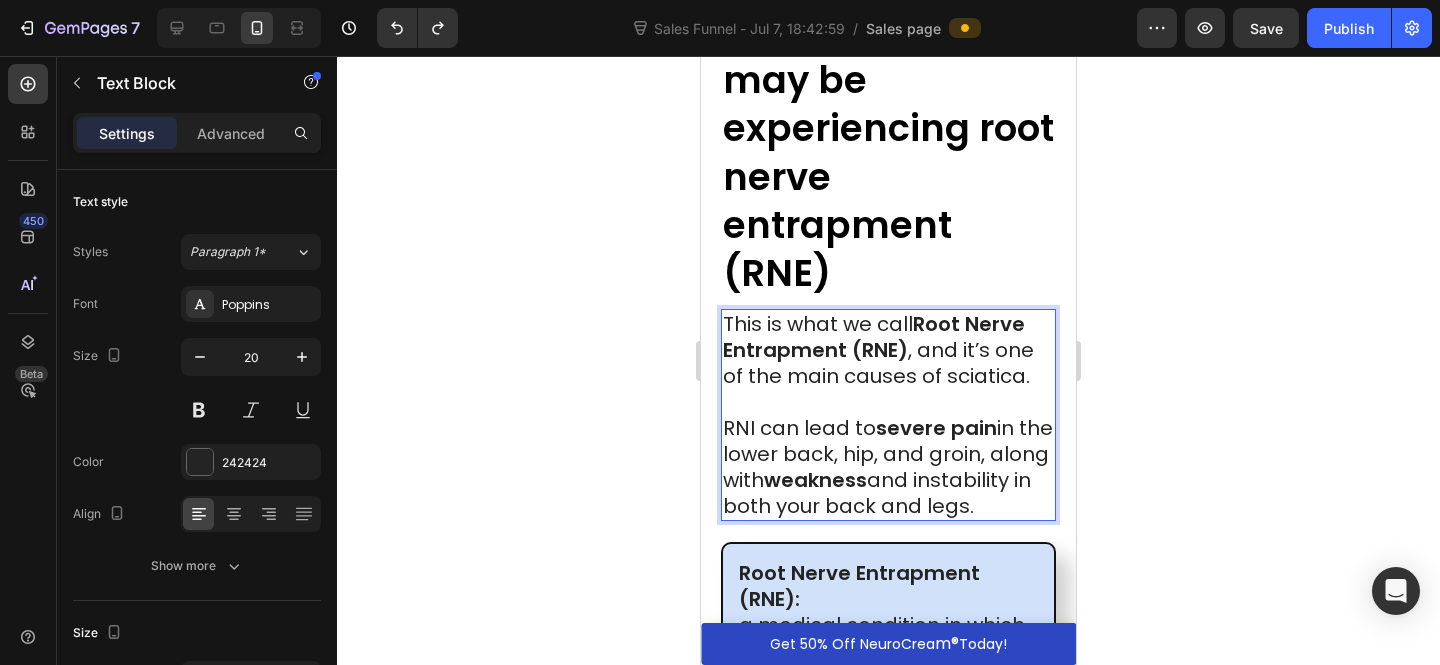 drag, startPoint x: 920, startPoint y: 361, endPoint x: 727, endPoint y: 362, distance: 193.0026 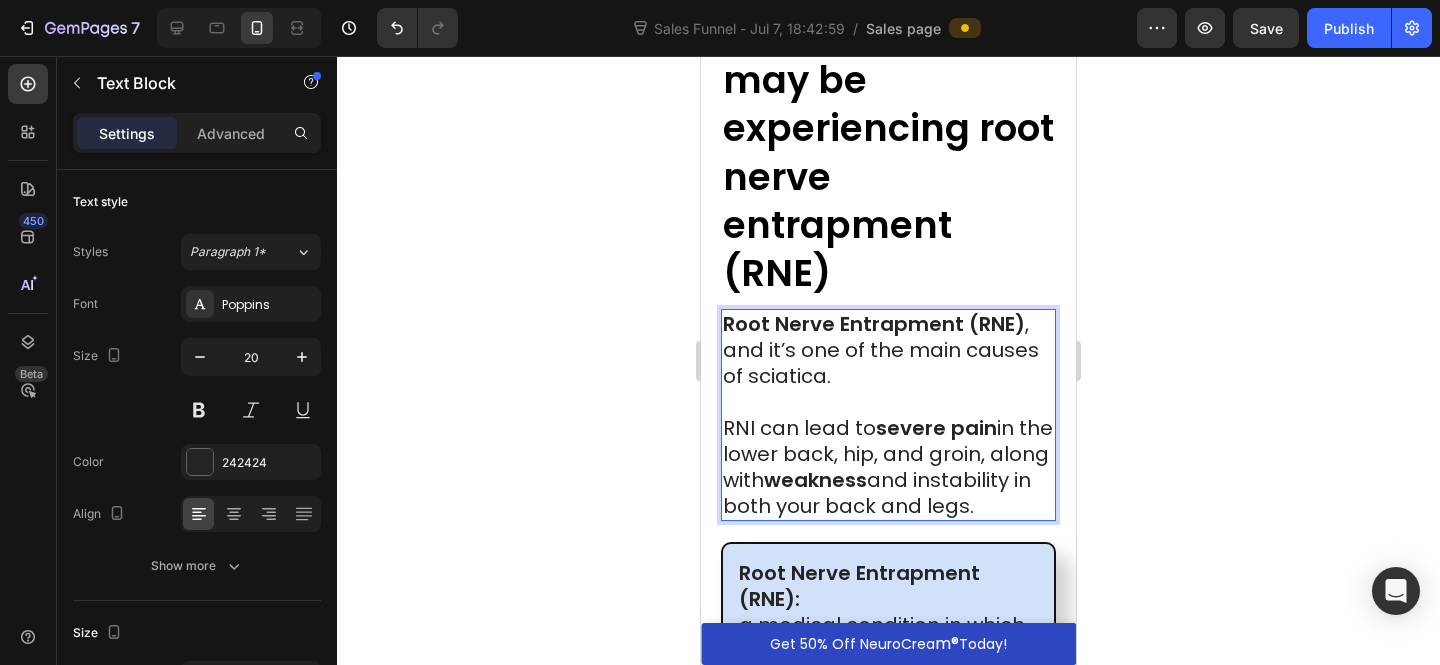 click on "Root Nerve Entrapment (RNE) , and it’s one of the main causes of sciatica." at bounding box center [888, 350] 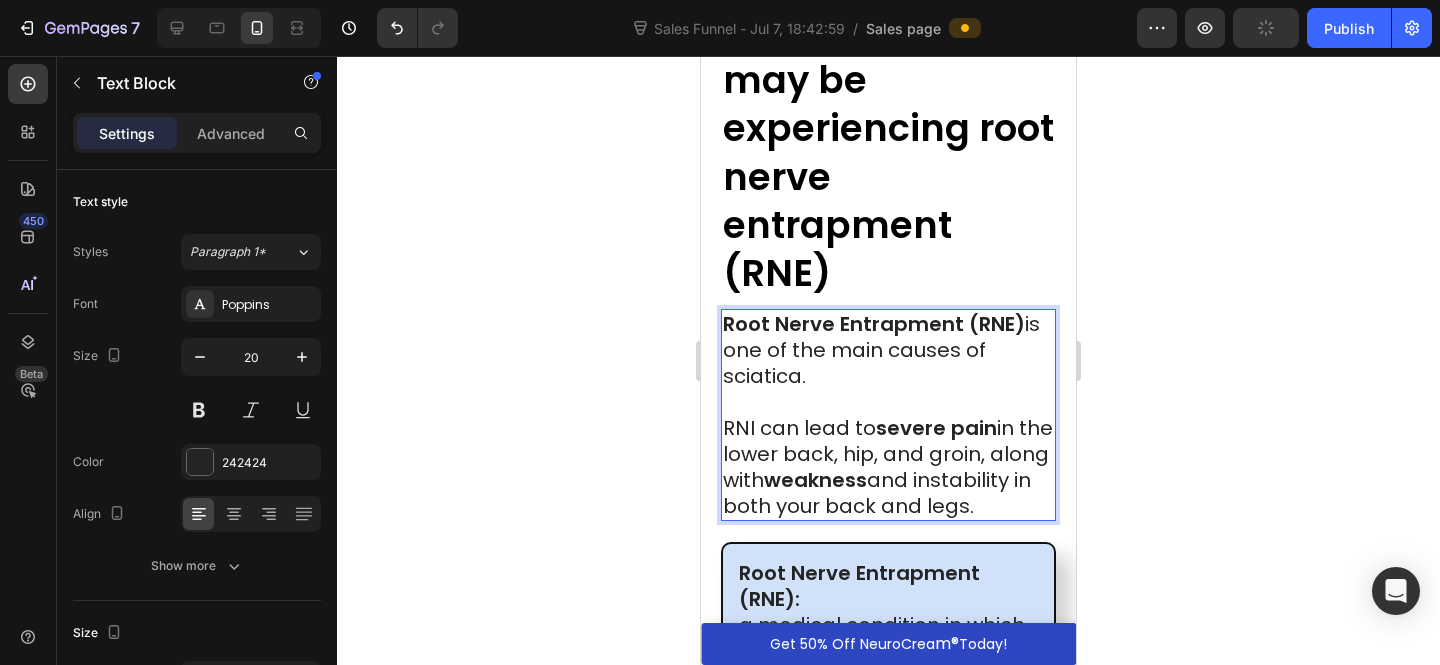 click on "Root Nerve Entrapment (RNE)  is one of the main causes of sciatica." at bounding box center [888, 350] 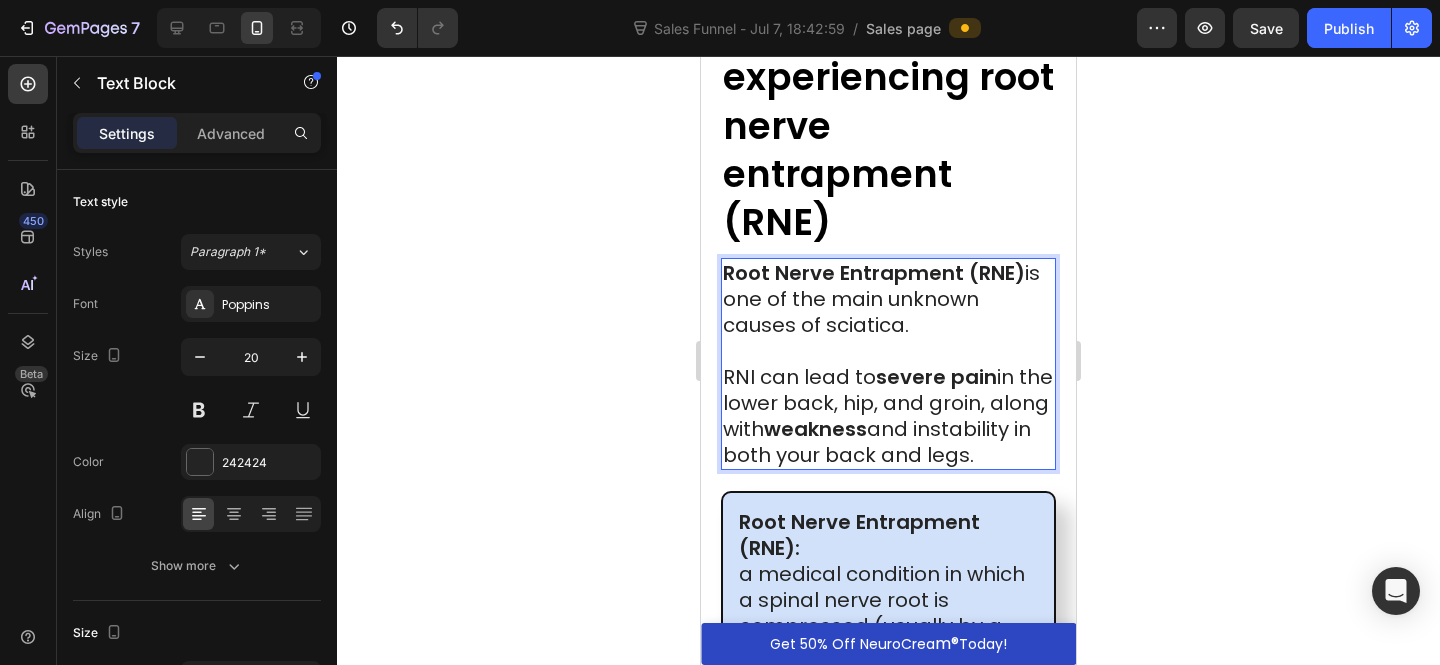 click on "RNI can lead to severe pain in the lower back, hip, and groin, along with weakness and instability in both your back and legs." at bounding box center (888, 416) 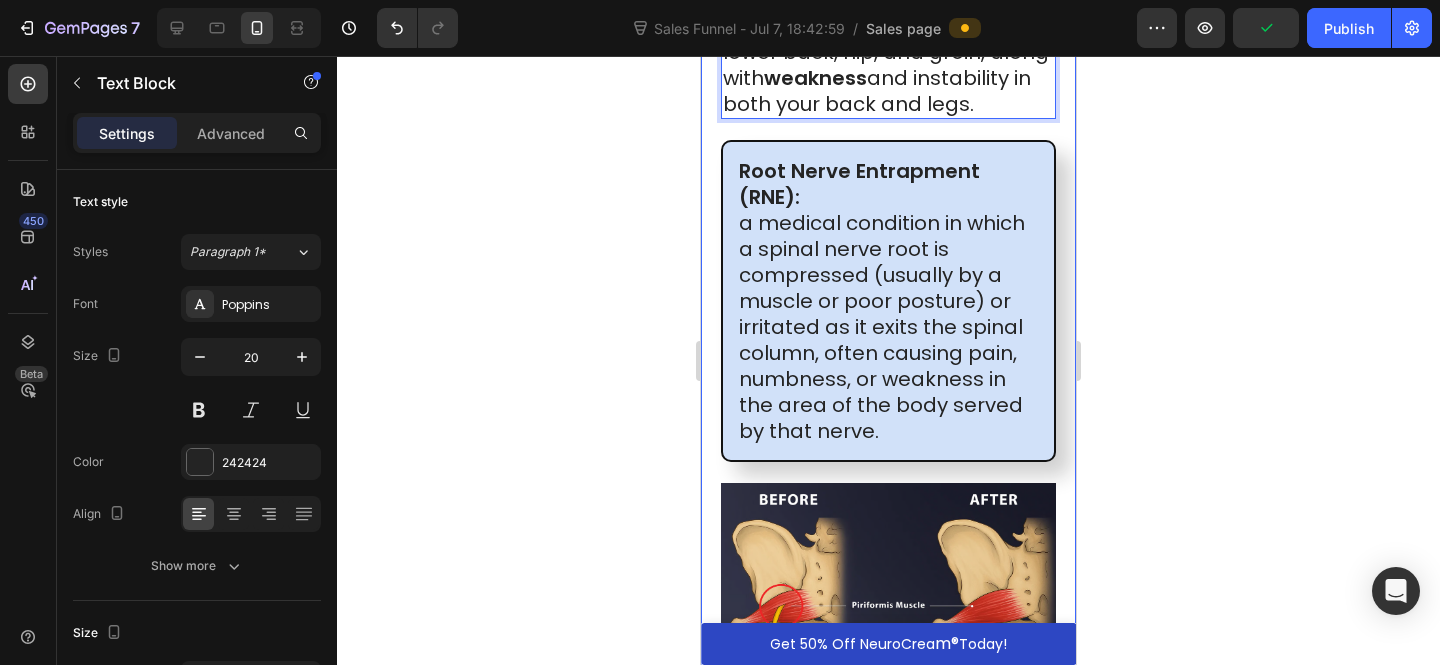 scroll, scrollTop: 3687, scrollLeft: 0, axis: vertical 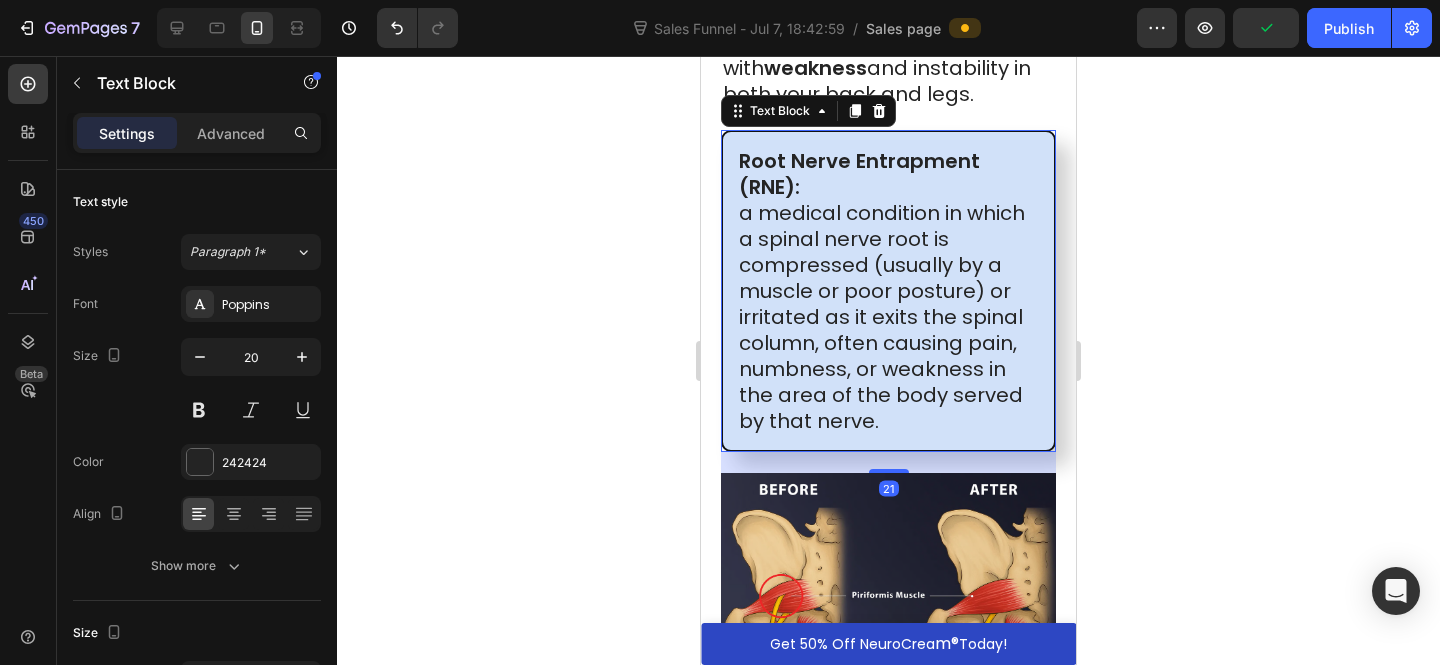 click on "Root Nerve Entrapment (RNE): a medical condition in which a spinal nerve root is compressed (usually by a muscle or poor posture) or irritated as it exits the spinal column, often causing pain, numbness, or weakness in the area of the body served by that nerve." at bounding box center (888, 291) 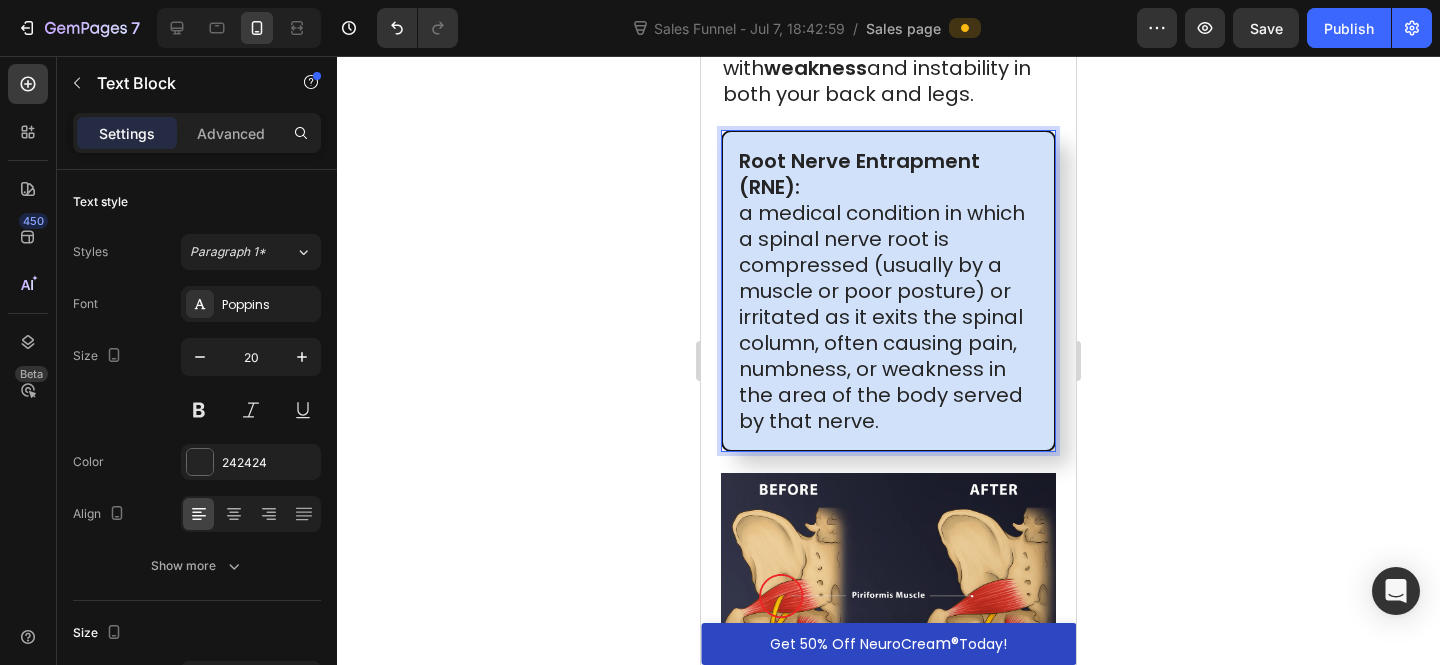 click on "Root Nerve Entrapment (RNE): a medical condition in which a spinal nerve root is compressed (usually by a muscle or poor posture) or irritated as it exits the spinal column, often causing pain, numbness, or weakness in the area of the body served by that nerve." at bounding box center (888, 291) 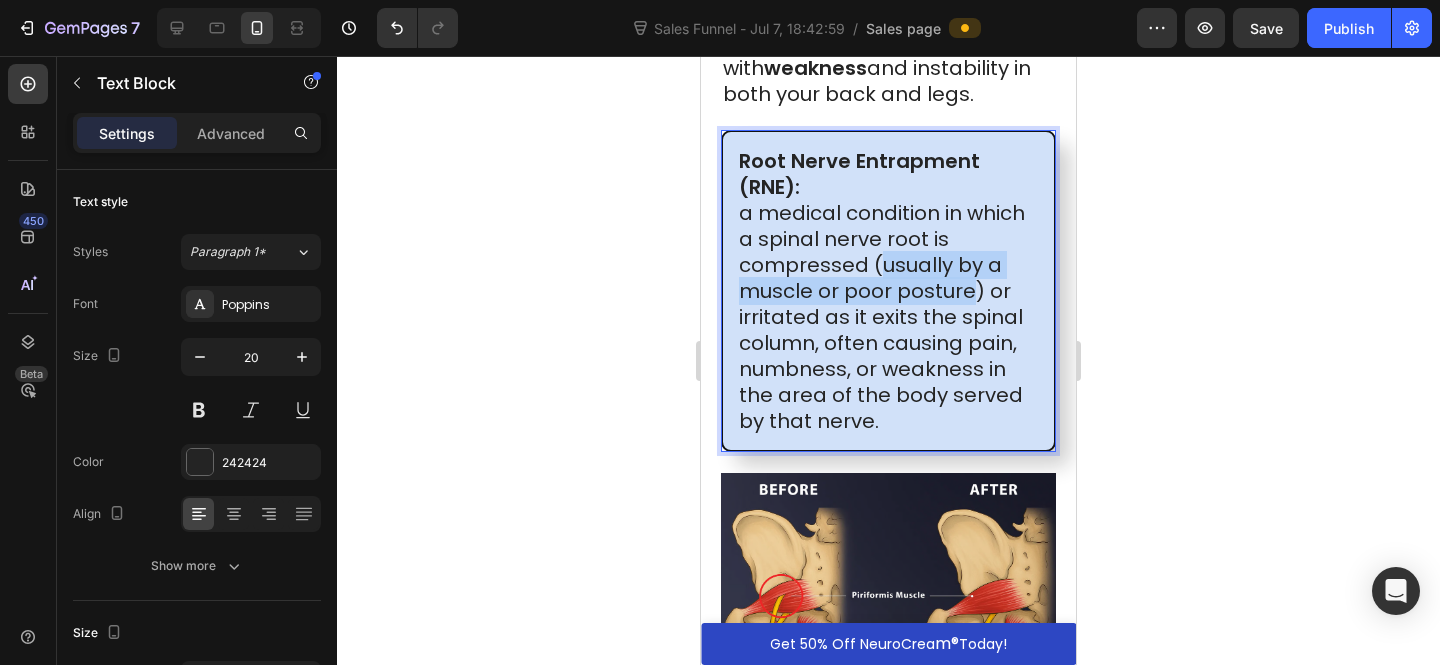 drag, startPoint x: 881, startPoint y: 322, endPoint x: 966, endPoint y: 351, distance: 89.81091 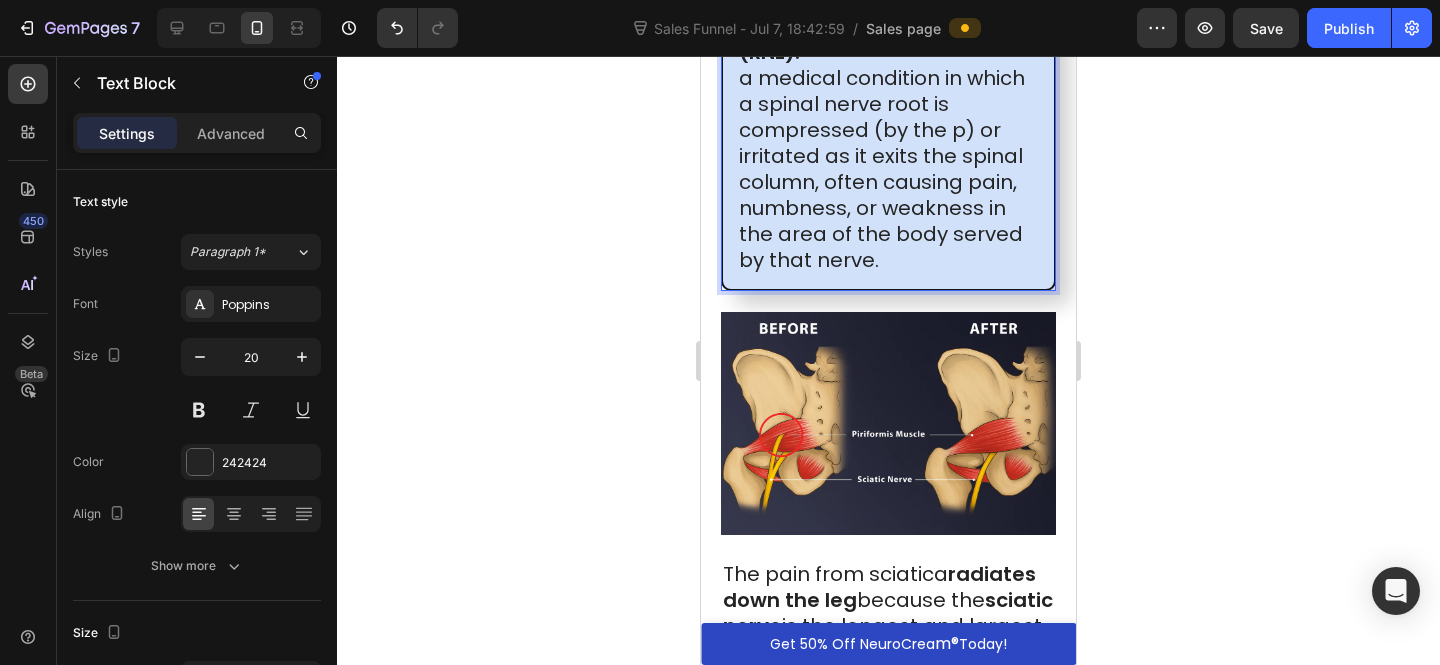 scroll, scrollTop: 3828, scrollLeft: 0, axis: vertical 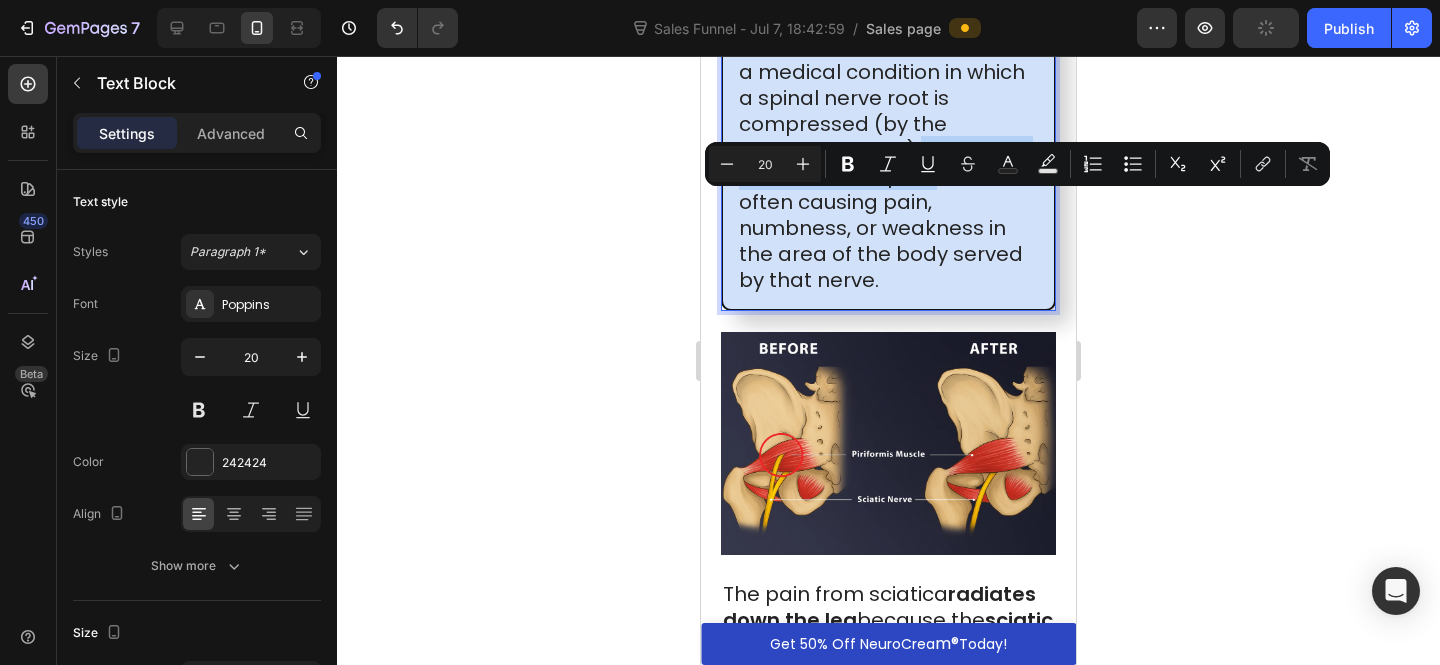drag, startPoint x: 1018, startPoint y: 239, endPoint x: 918, endPoint y: 214, distance: 103.077644 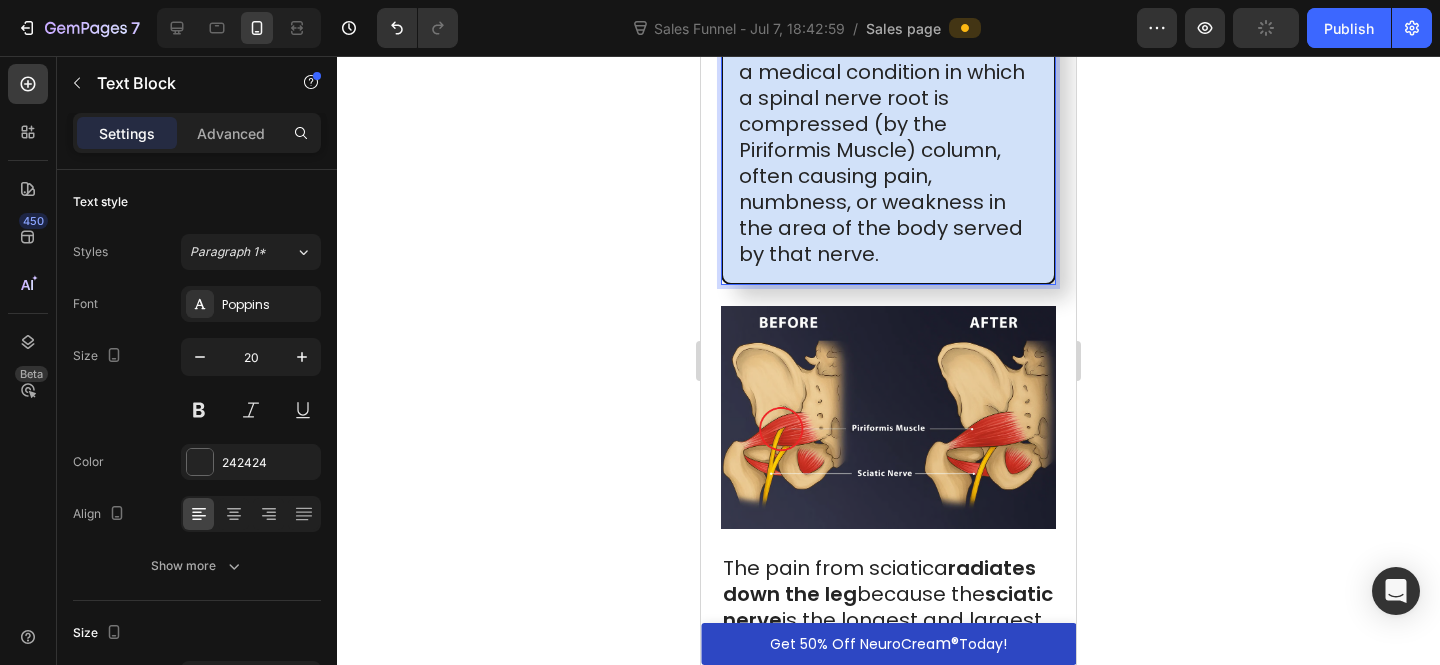 click on "Root Nerve Entrapment (RNE): a medical condition in which a spinal nerve root is compressed (by the Piriformis Muscle) column, often causing pain, numbness, or weakness in the area of the body served by that nerve." at bounding box center (888, 137) 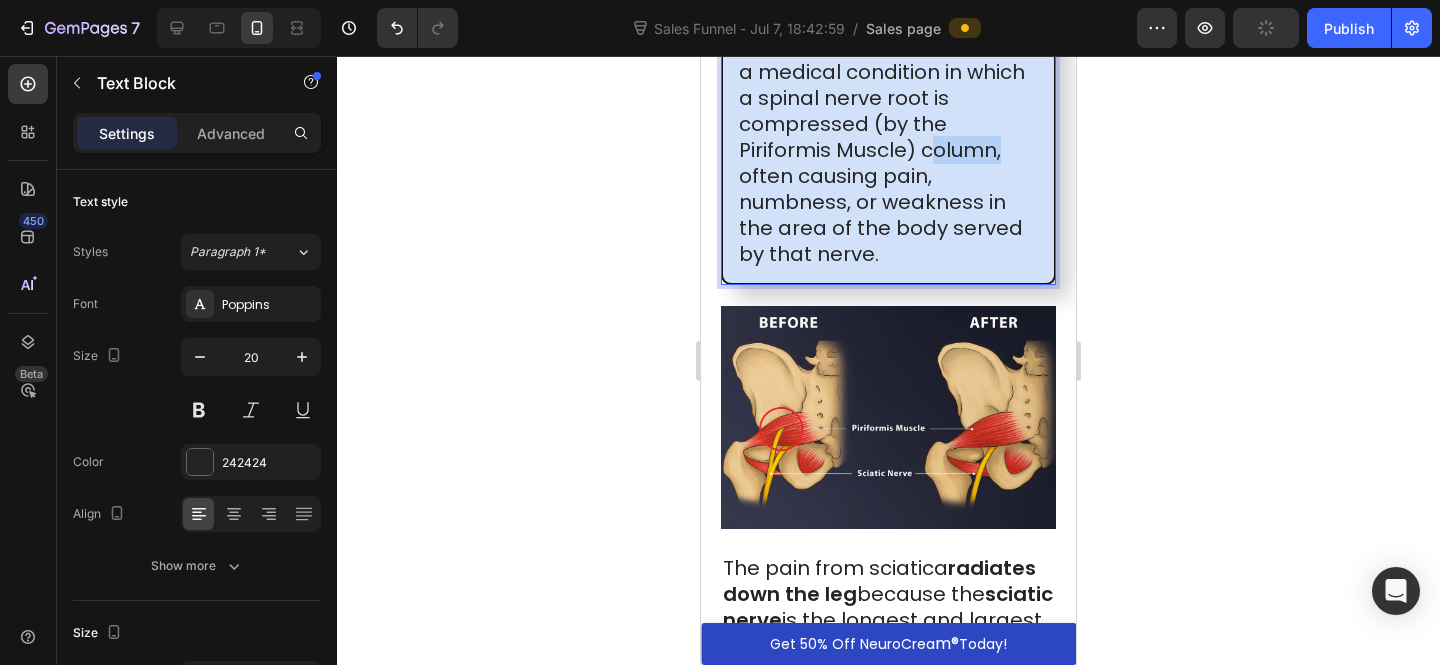 click on "Root Nerve Entrapment (RNE): a medical condition in which a spinal nerve root is compressed (by the Piriformis Muscle) column, often causing pain, numbness, or weakness in the area of the body served by that nerve." at bounding box center [888, 137] 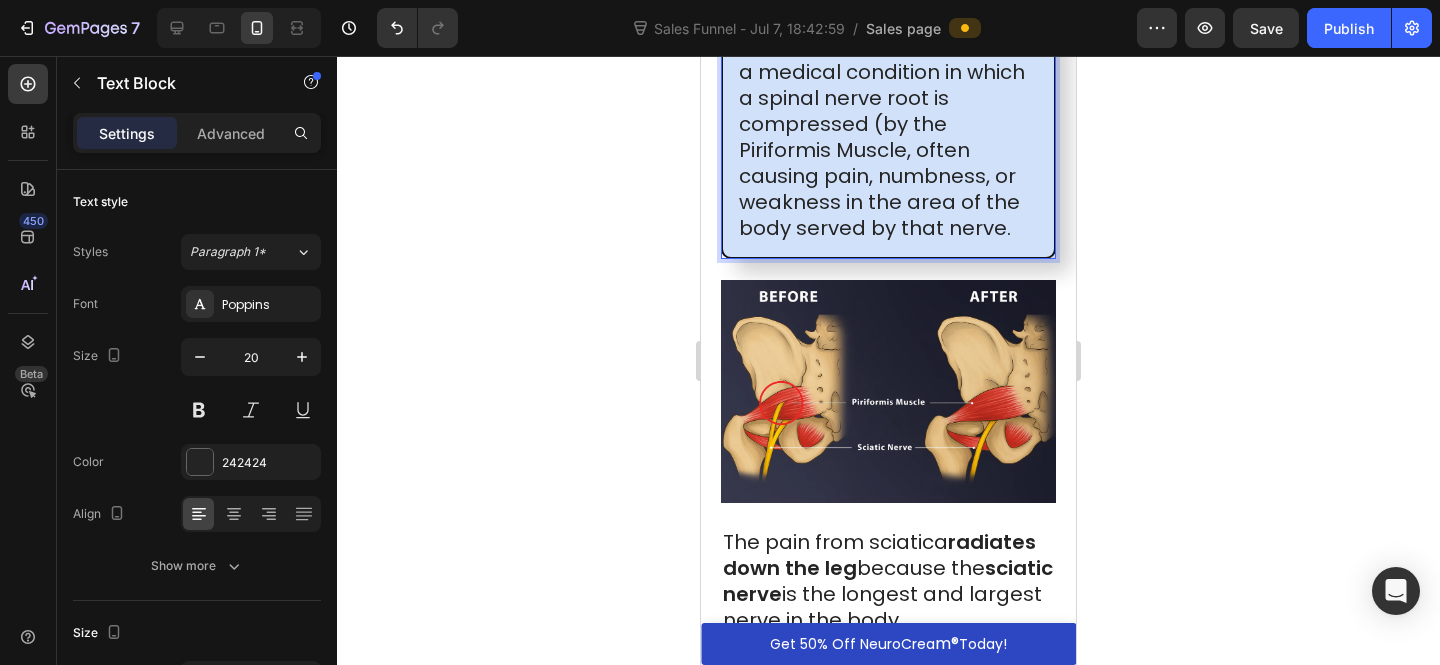 click on "Root Nerve Entrapment (RNE): a medical condition in which a spinal nerve root is compressed (by the Piriformis Muscle, often causing pain, numbness, or weakness in the area of the body served by that nerve." at bounding box center [888, 124] 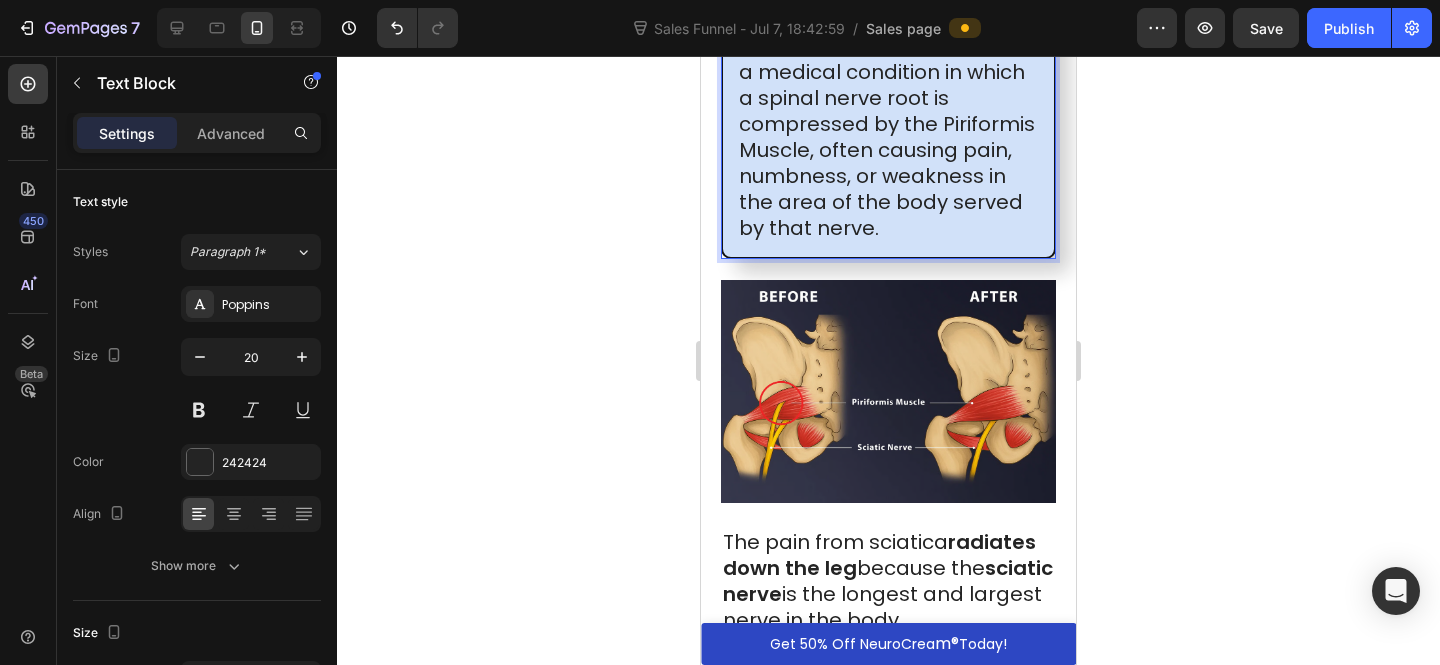 click on "Root Nerve Entrapment (RNE): a medical condition in which a spinal nerve root is compressed by the Piriformis Muscle, often causing pain, numbness, or weakness in the area of the body served by that nerve." at bounding box center [888, 124] 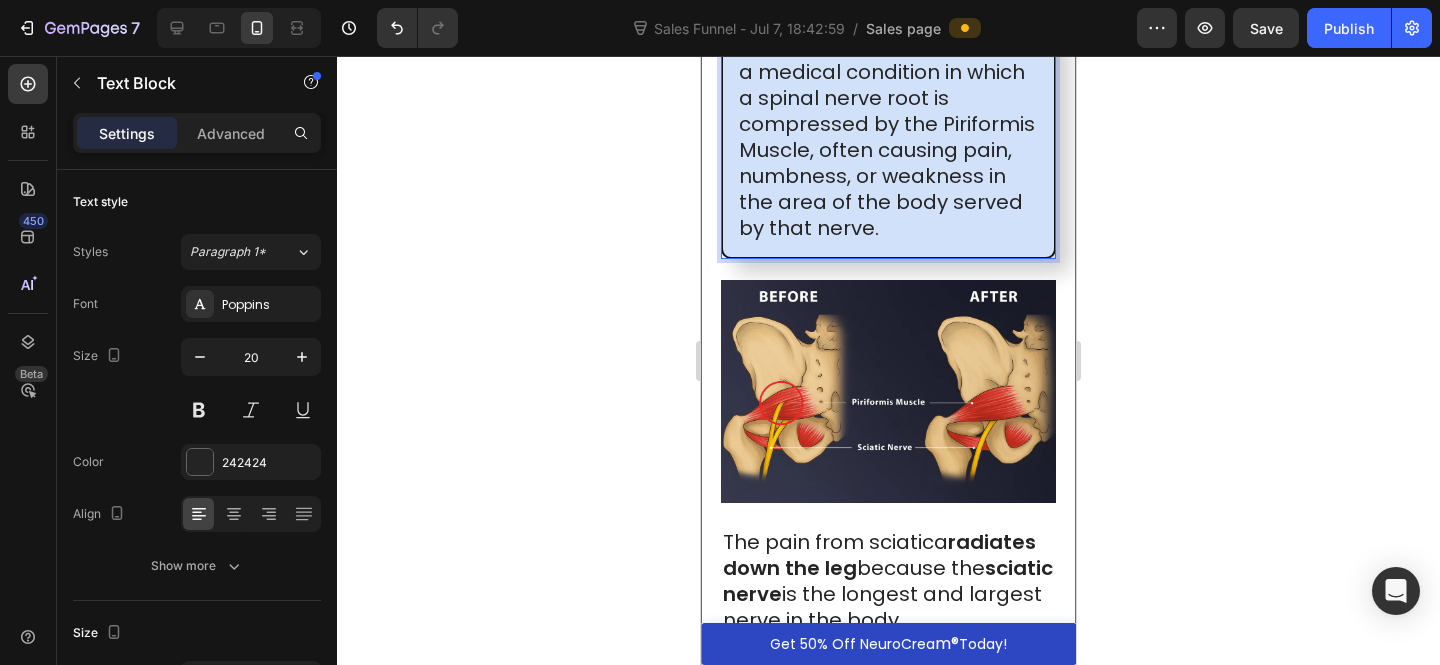 click on "HOME  >  HEALTH  >  SCIATICA RELIEF Heading American breakthrough helps thousands of people relieve sciatica in just a few days - without pills or doctors Heading “I slept without nerve pain through the night for the first time in months ” -   [LASTNAME] [INITIAL]. Text Block Image By Dr. [FIRSTNAME] [LASTNAME], Spinal Specialist - [DATE]  Text Block Row Image Hi, I'm  Dr. [FIRSTNAME] [LASTNAME], a spinal specialist with over [NUMBER] years of experience helping patients overcome sciatica and other nerve-related issues.   With more than [NUMBER] hours of clinical experience, I've worked with [NUMBER]+ patients who've come to me with a range of nerve and back issues:   ➜ Sciatica ➜ Lower back pain ➜ Herniated discs ➜ Pinched nerves Text Block If you're over [NUMBER] and have that burning, stabbing pain that radiates from your lower back through your buttock and down your leg, you're not imagining things - and you're certainly not alone.   Sciatica is not just a muscle problem. It's nerve pain.   Sometimes dull and nagging." at bounding box center [888, 528] 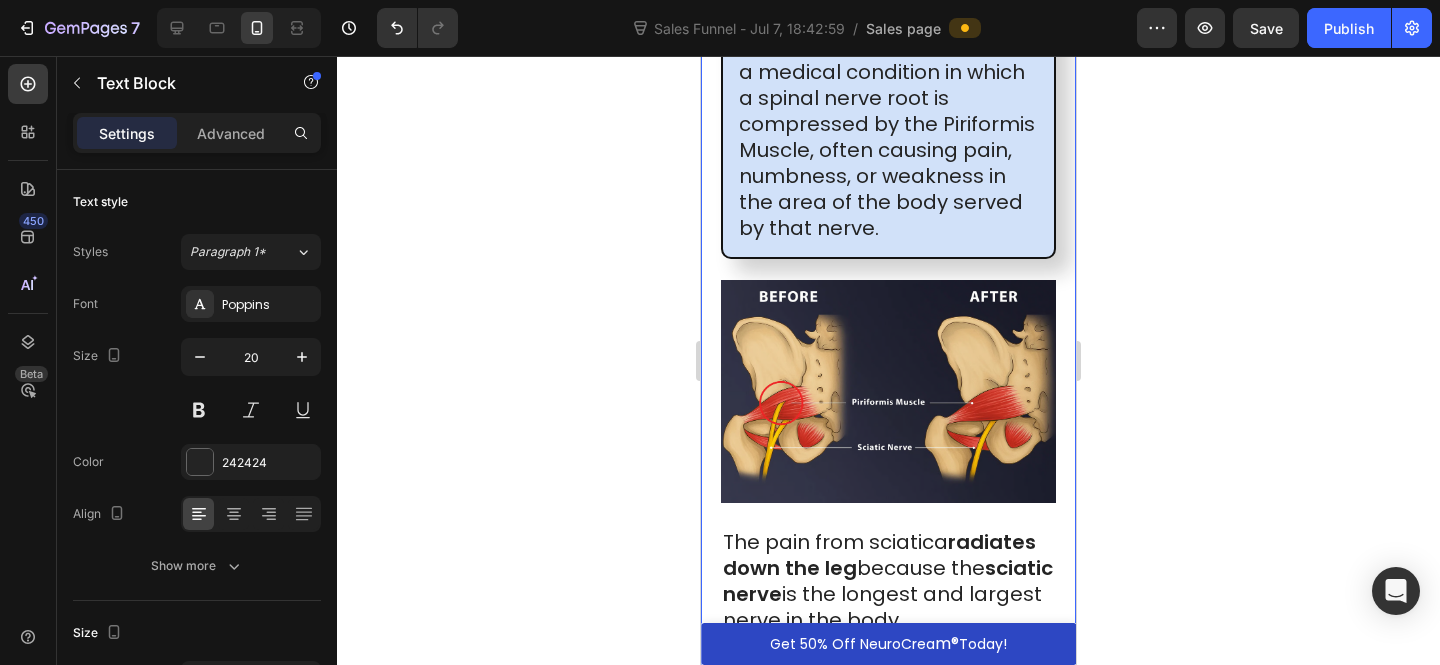click on "Root Nerve Entrapment (RNE): a medical condition in which a spinal nerve root is compressed by the Piriformis Muscle, often causing pain, numbness, or weakness in the area of the body served by that nerve." at bounding box center [888, 124] 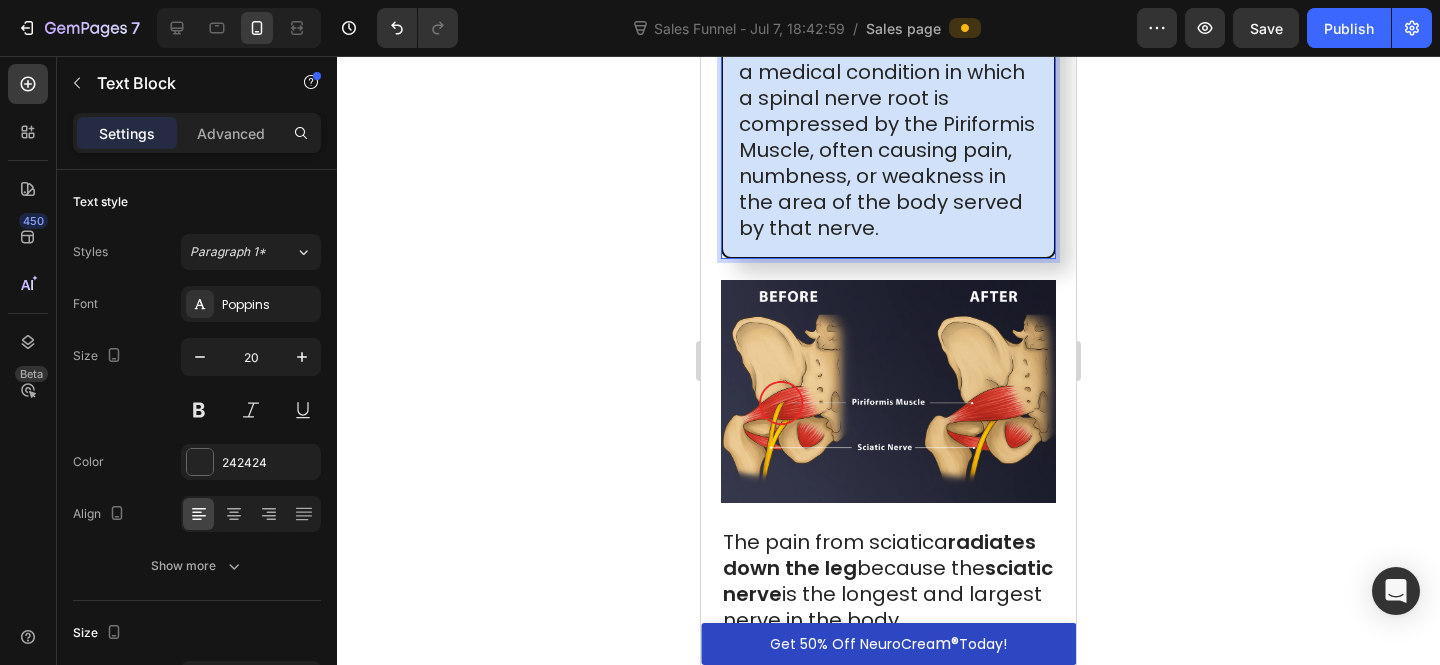 click on "Root Nerve Entrapment (RNE): a medical condition in which a spinal nerve root is compressed by the Piriformis Muscle, often causing pain, numbness, or weakness in the area of the body served by that nerve." at bounding box center (888, 124) 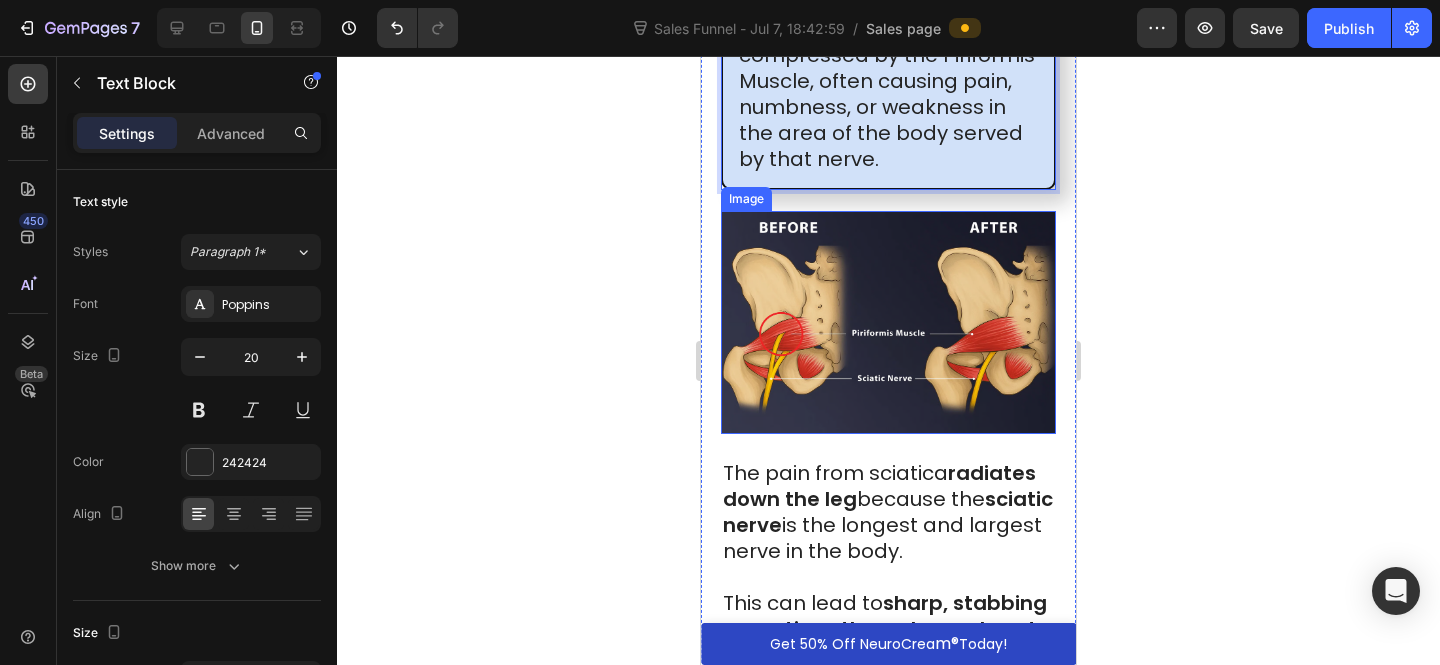scroll, scrollTop: 3990, scrollLeft: 0, axis: vertical 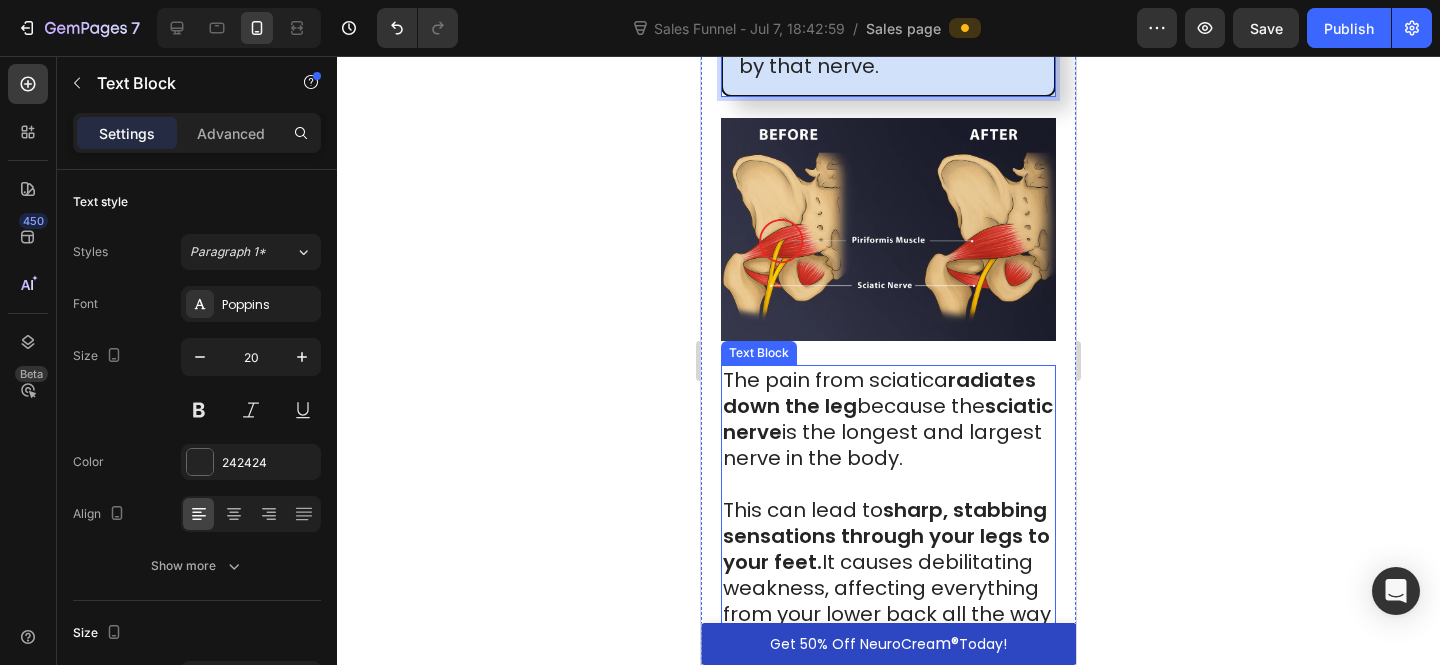 click on "radiates down the leg" at bounding box center (879, 393) 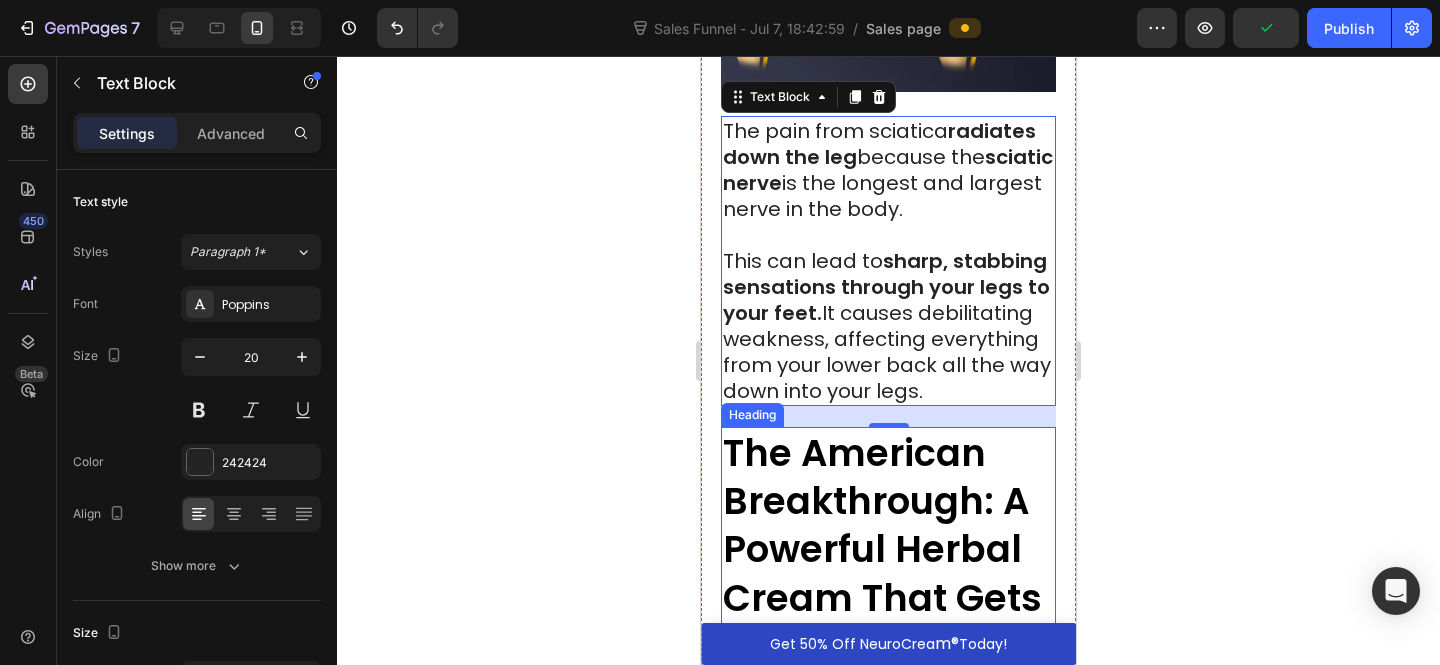 scroll, scrollTop: 4317, scrollLeft: 0, axis: vertical 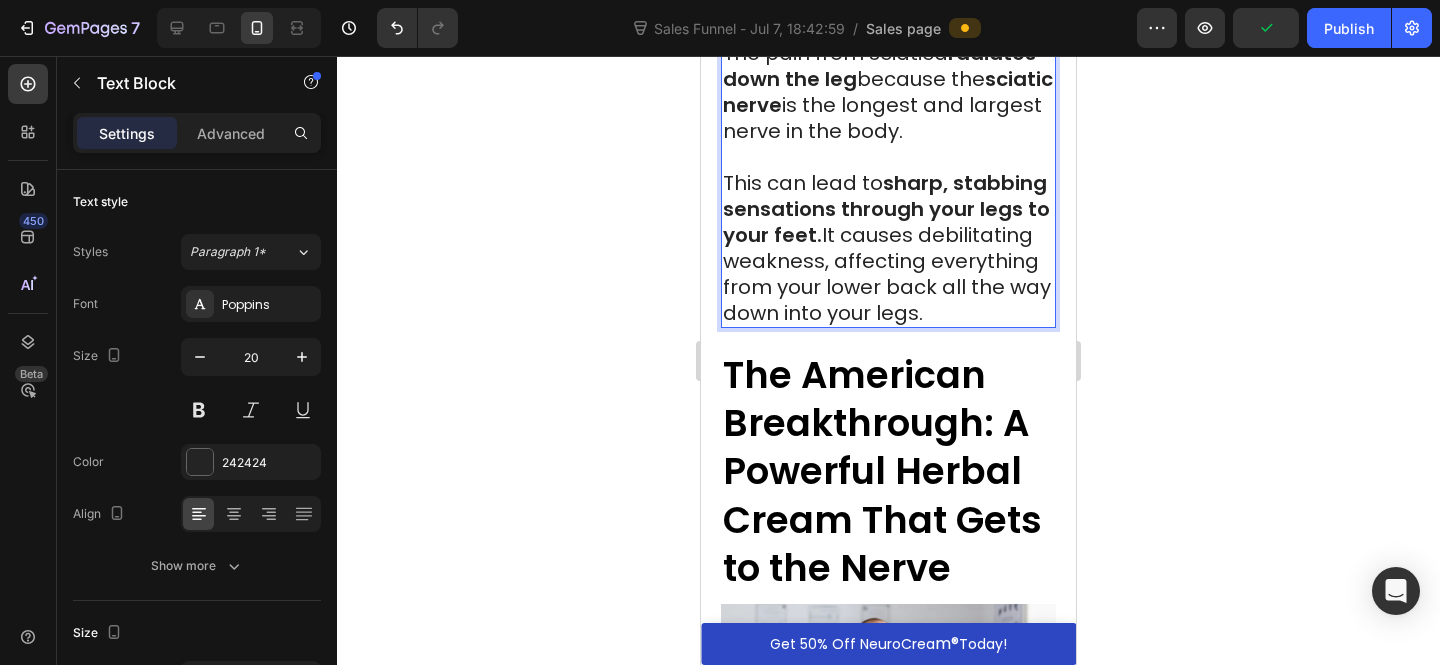 click on "This can lead to sharp, stabbing sensations through your legs to your feet. It causes debilitating weakness, affecting everything from your lower back all the way down into your legs." at bounding box center (888, 248) 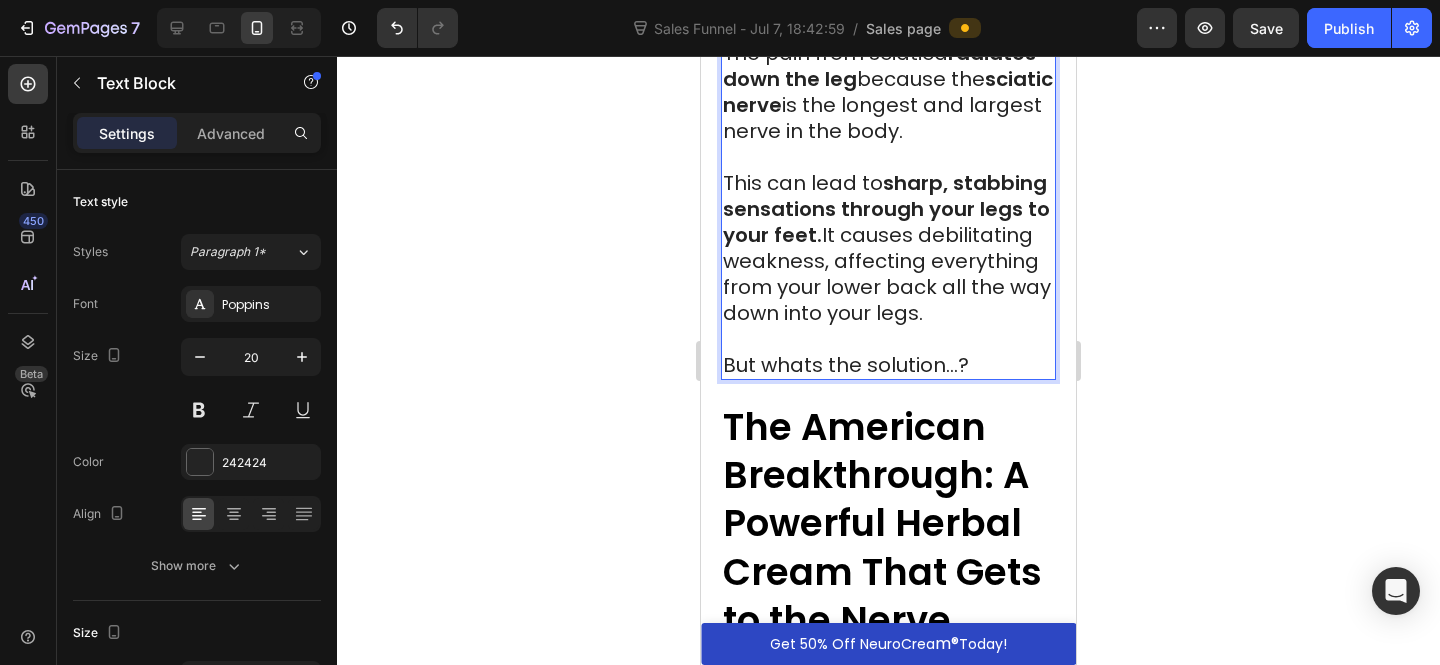 click on "sharp, stabbing sensations through your legs to your feet." at bounding box center (886, 209) 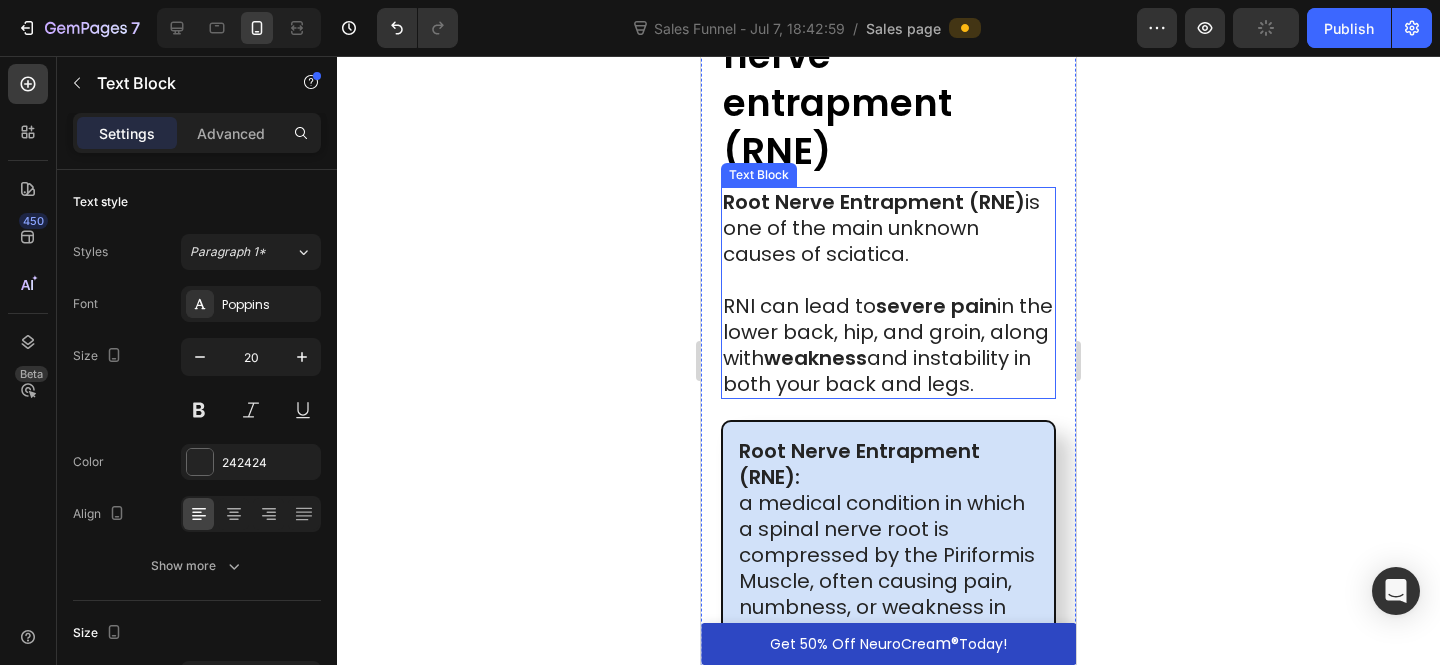 scroll, scrollTop: 3234, scrollLeft: 0, axis: vertical 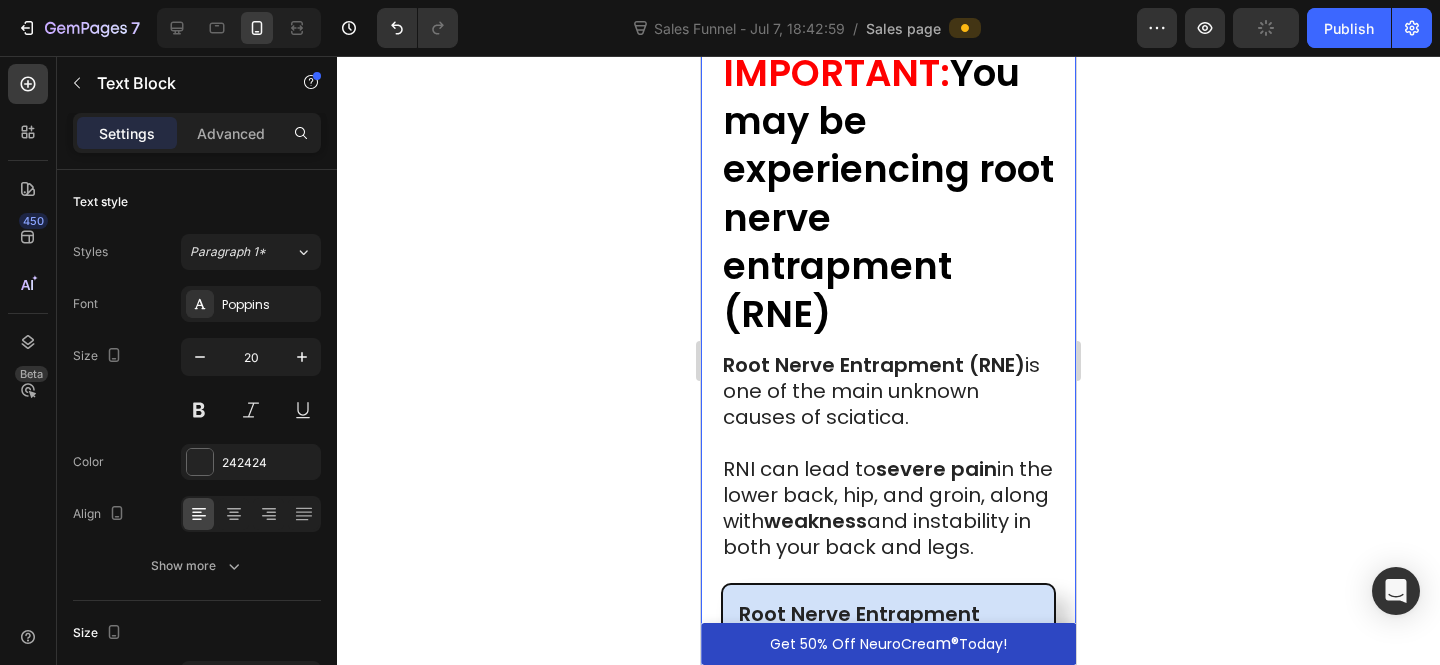 click on "Root Nerve Entrapment (RNE)  is one of the main unknown causes of sciatica." at bounding box center [888, 391] 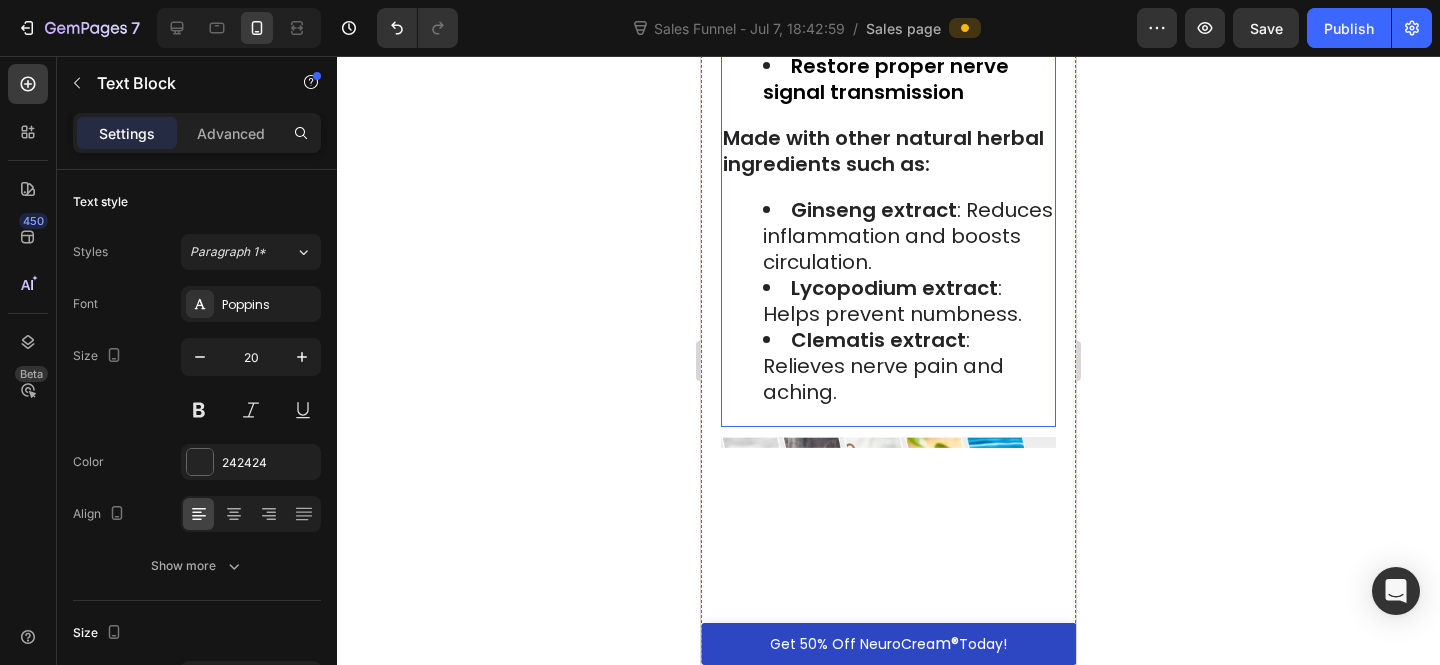 scroll, scrollTop: 6255, scrollLeft: 0, axis: vertical 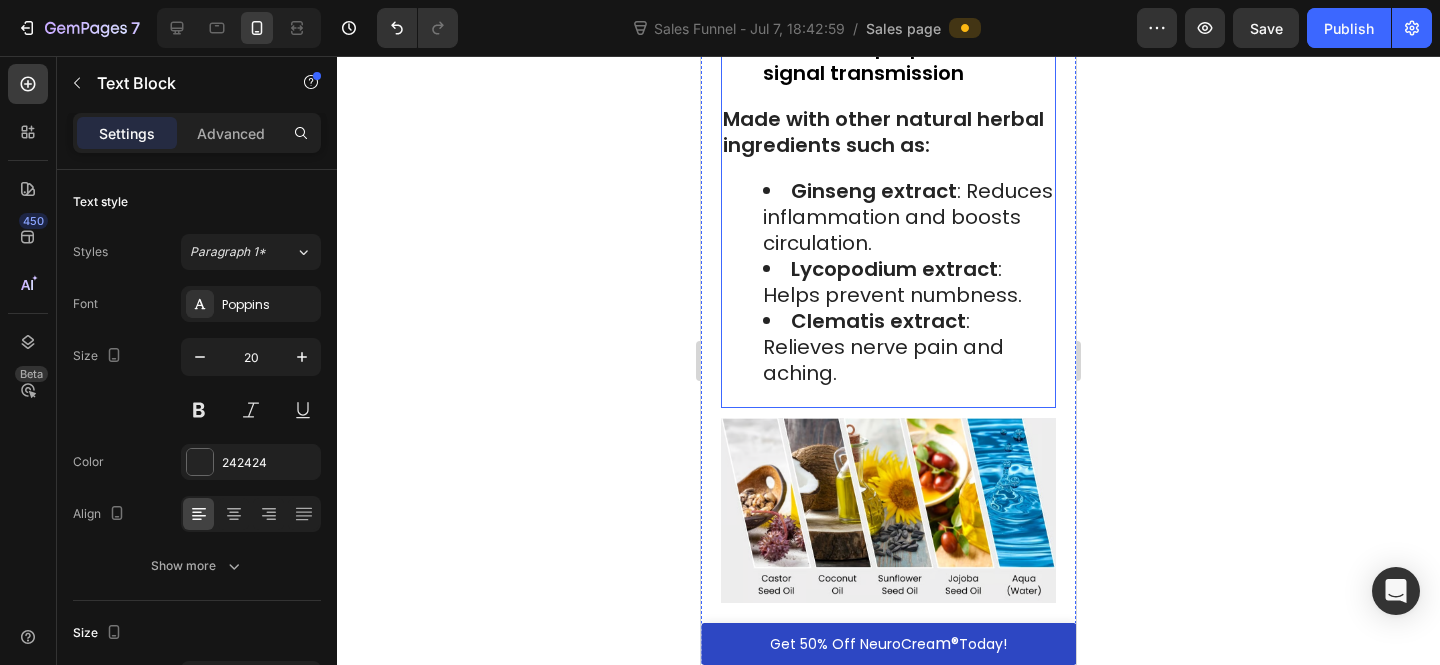 click on "Restore proper nerve signal transmission" at bounding box center [908, 60] 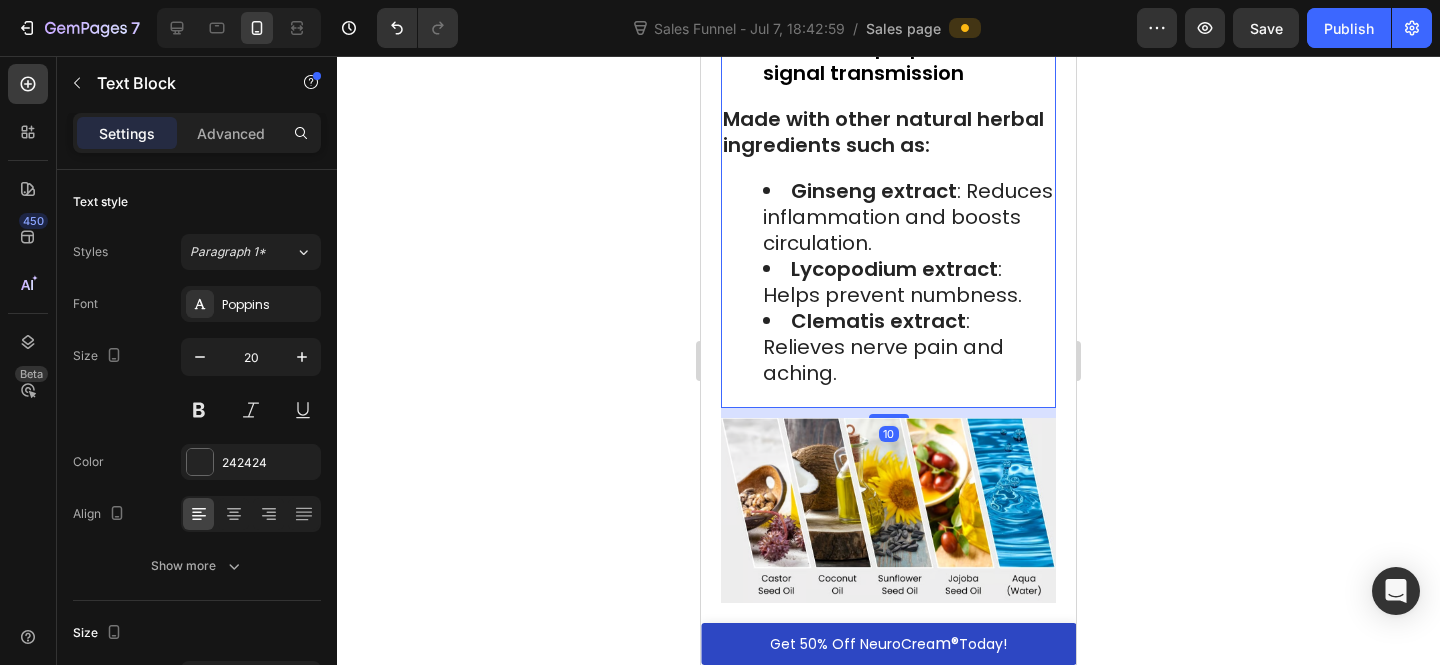 drag, startPoint x: 992, startPoint y: 385, endPoint x: 981, endPoint y: 385, distance: 11 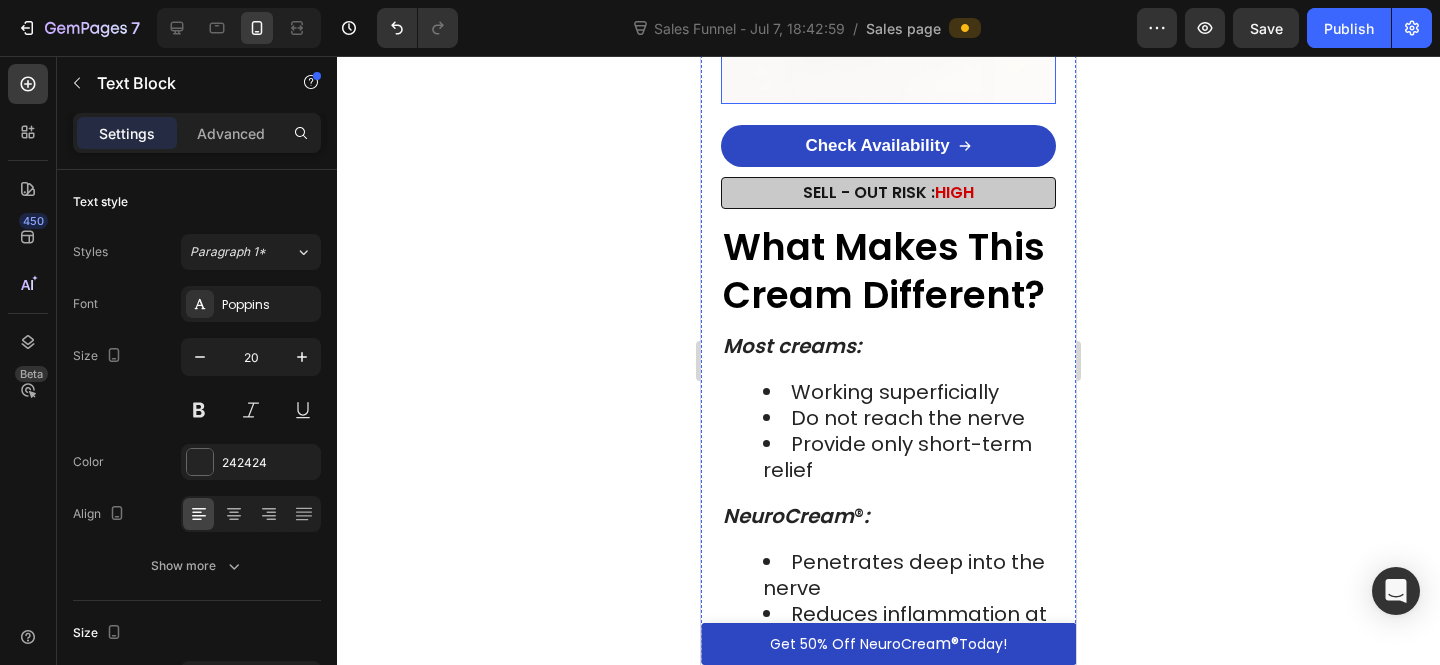 scroll, scrollTop: 7661, scrollLeft: 0, axis: vertical 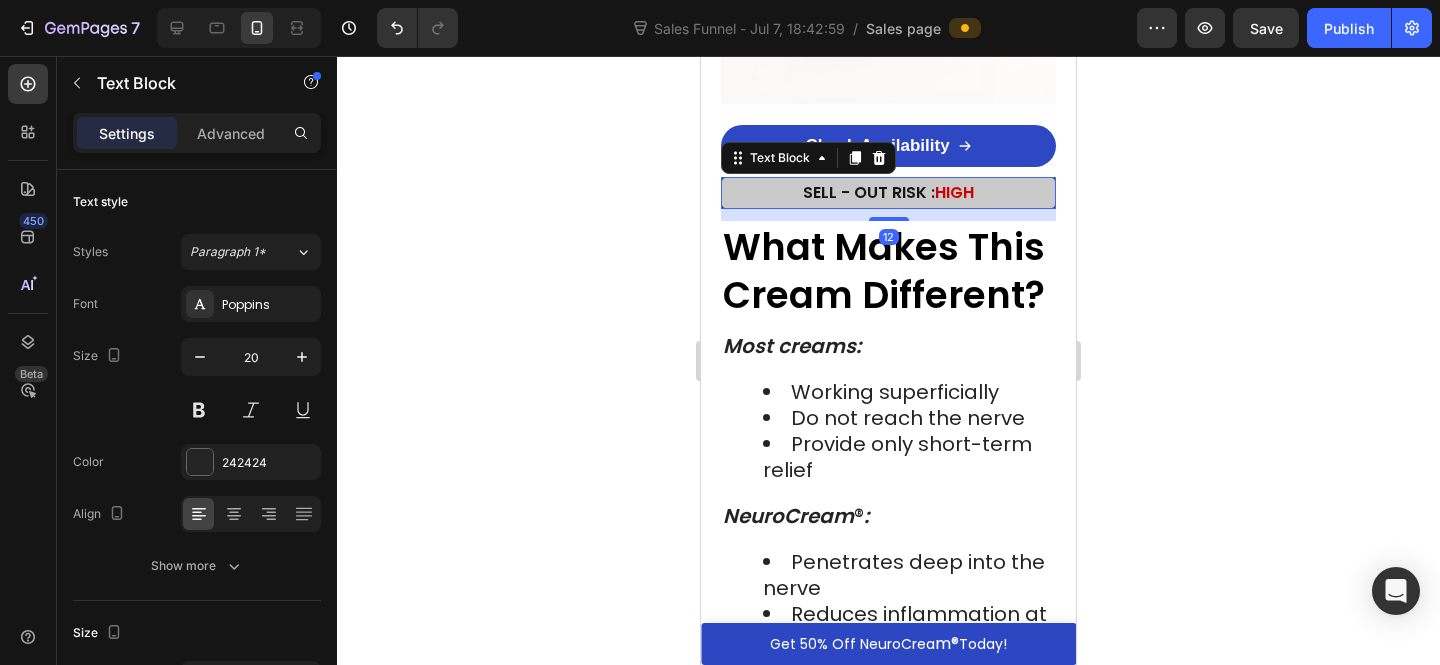 click on "HIGH" at bounding box center [954, 192] 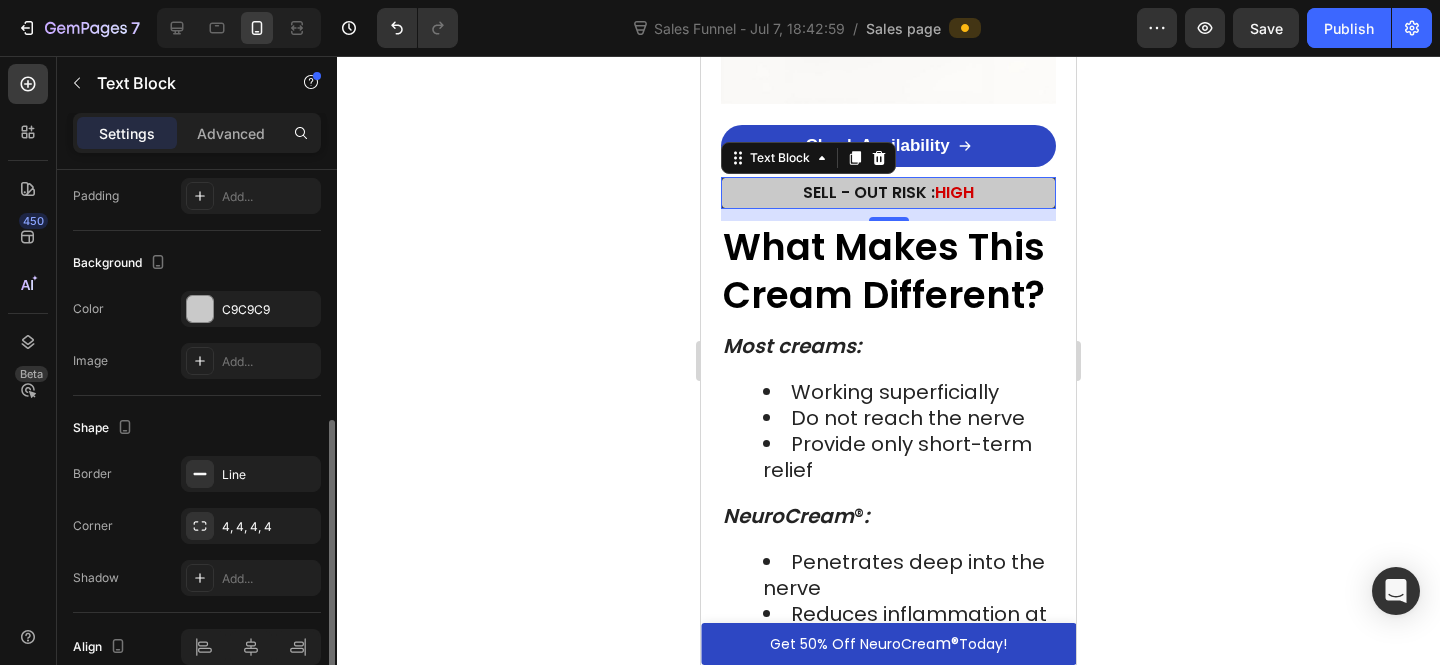 scroll, scrollTop: 541, scrollLeft: 0, axis: vertical 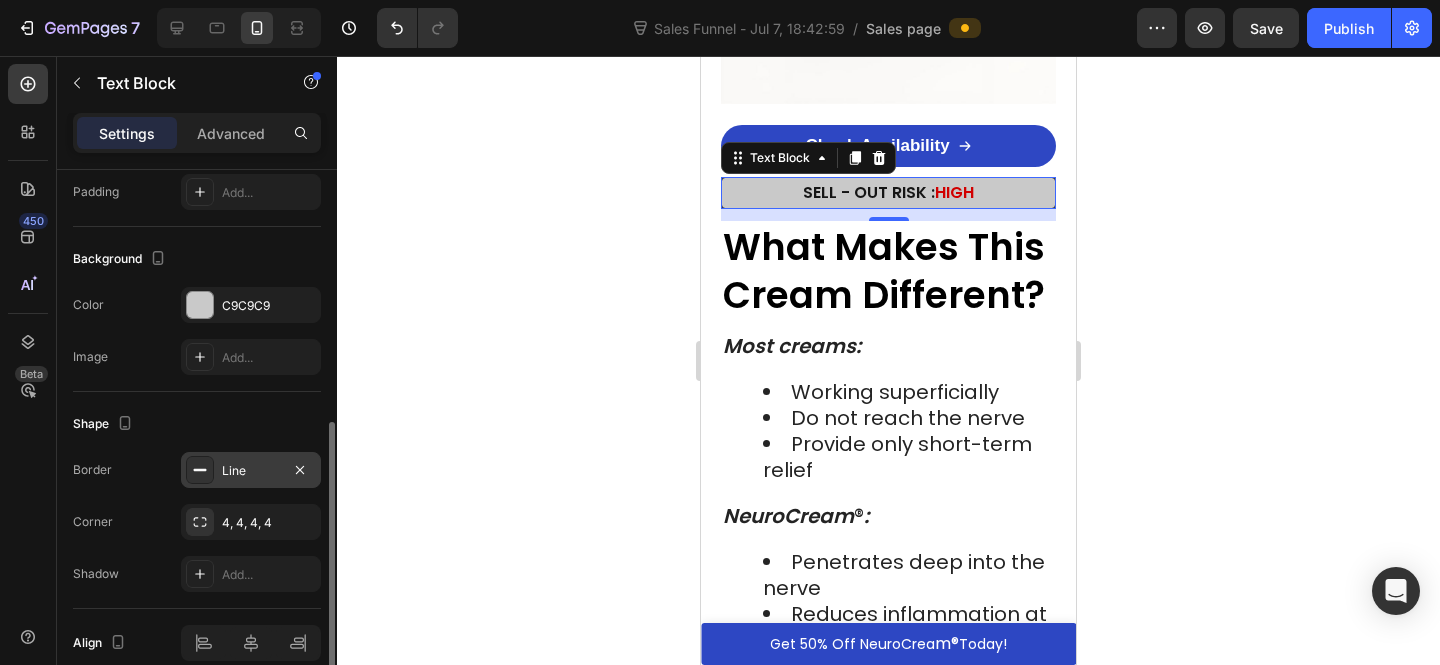 click on "Line" at bounding box center (251, 470) 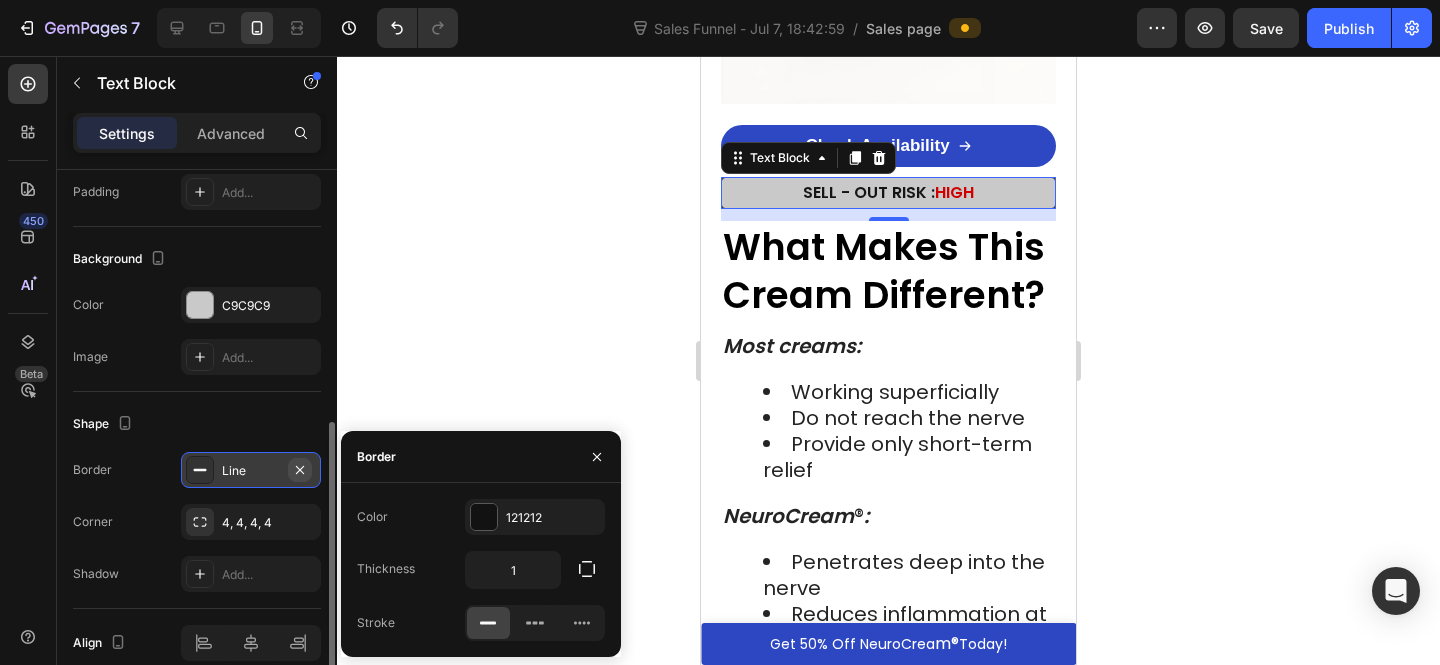 click 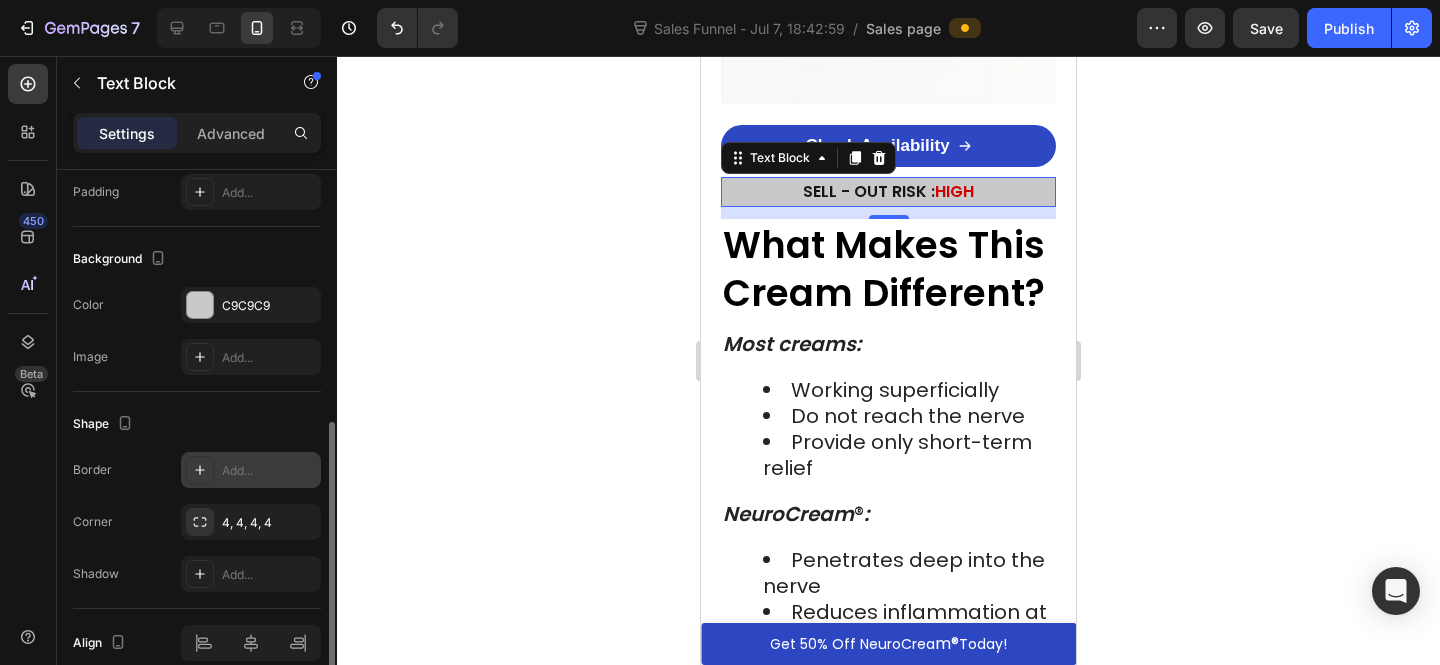 click 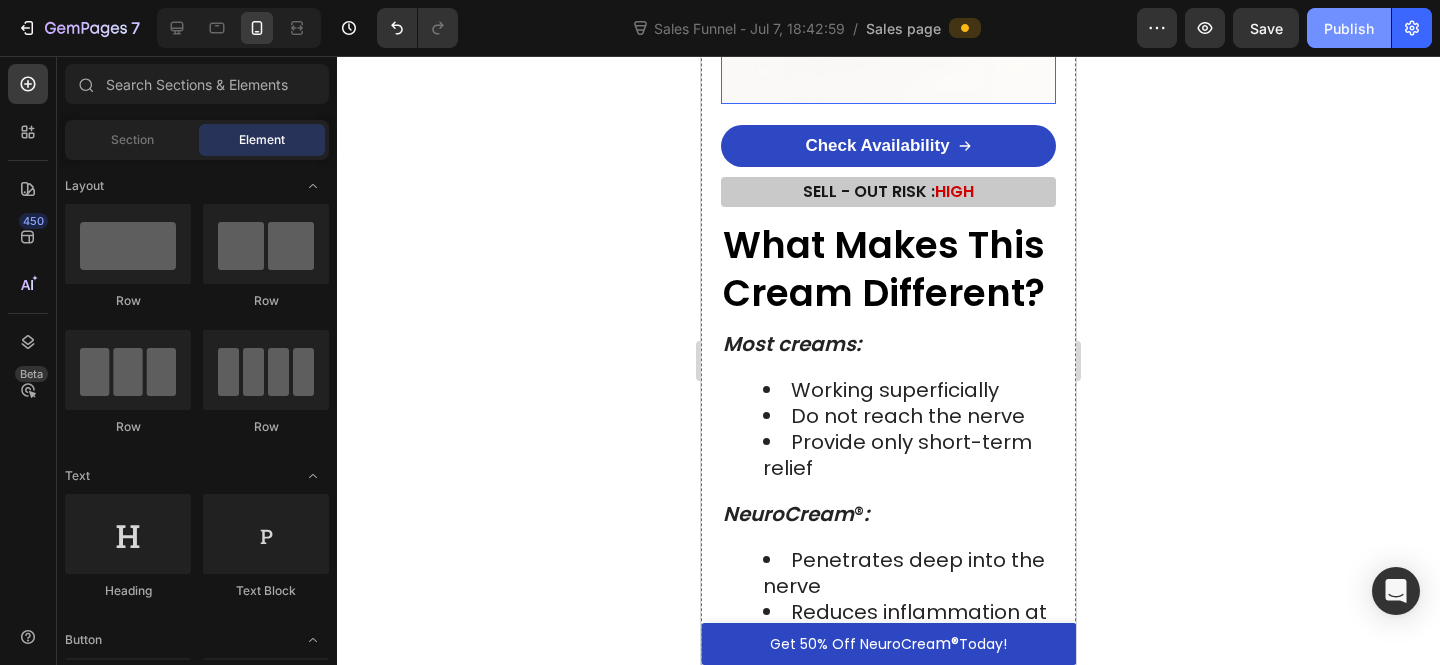 click on "Publish" at bounding box center (1349, 28) 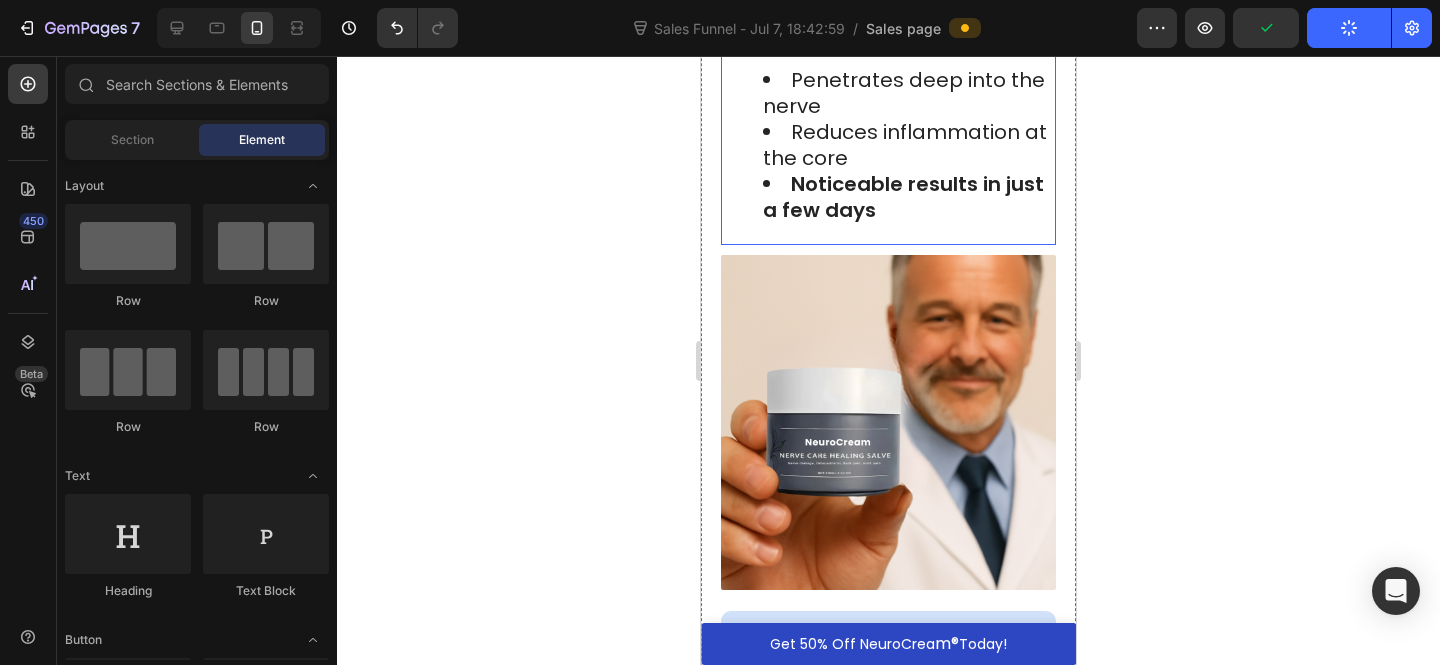 scroll, scrollTop: 8299, scrollLeft: 0, axis: vertical 